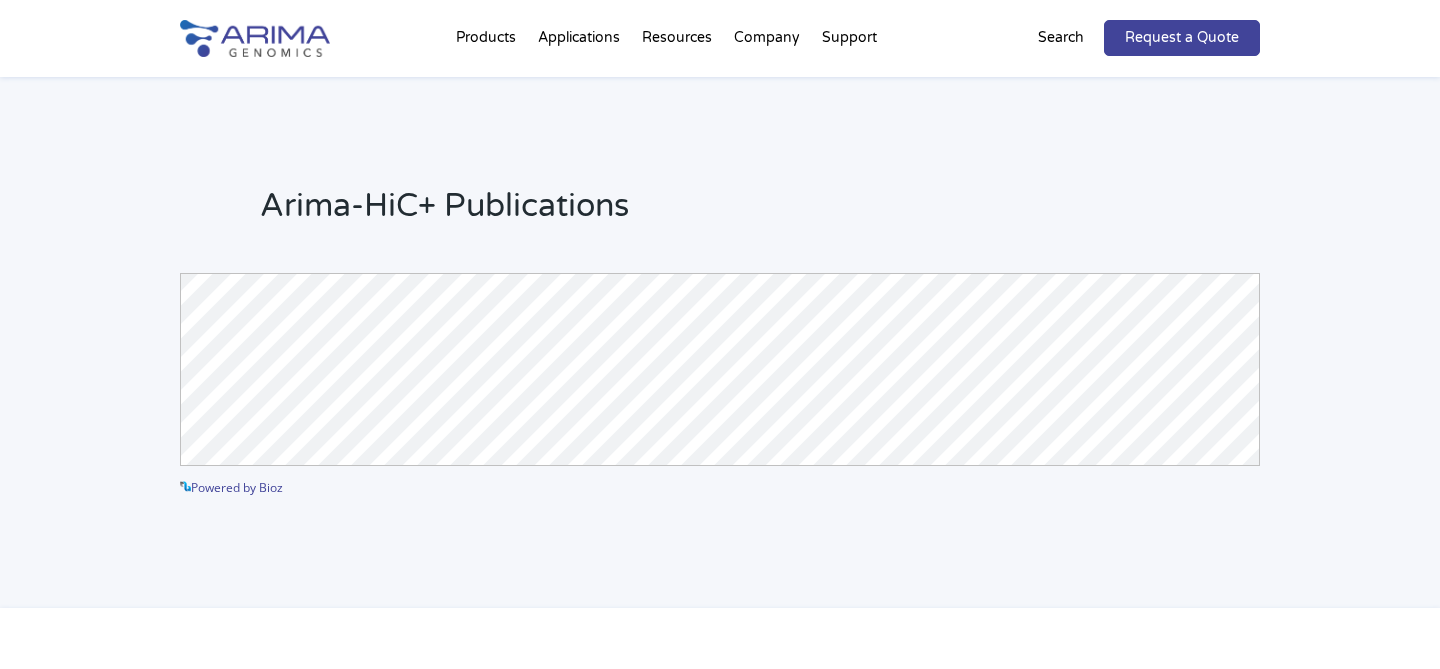scroll, scrollTop: 0, scrollLeft: 0, axis: both 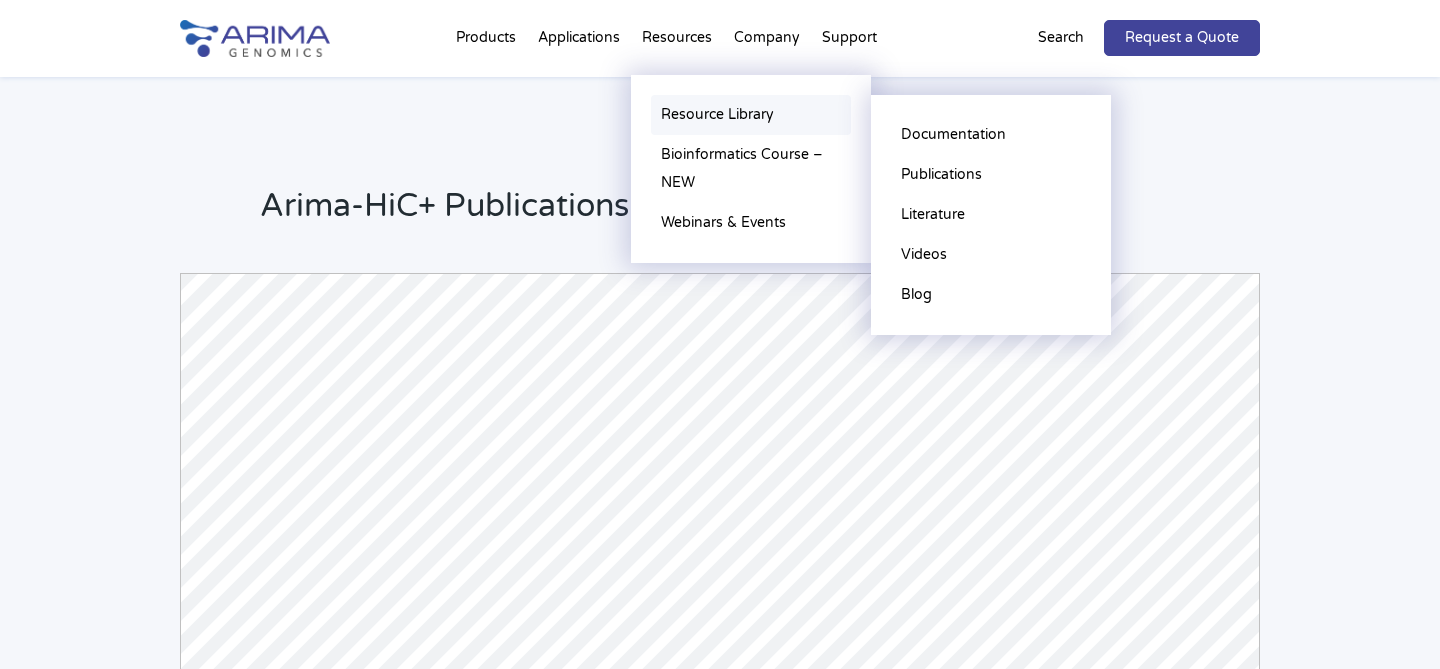 click on "Resource Library" at bounding box center [751, 115] 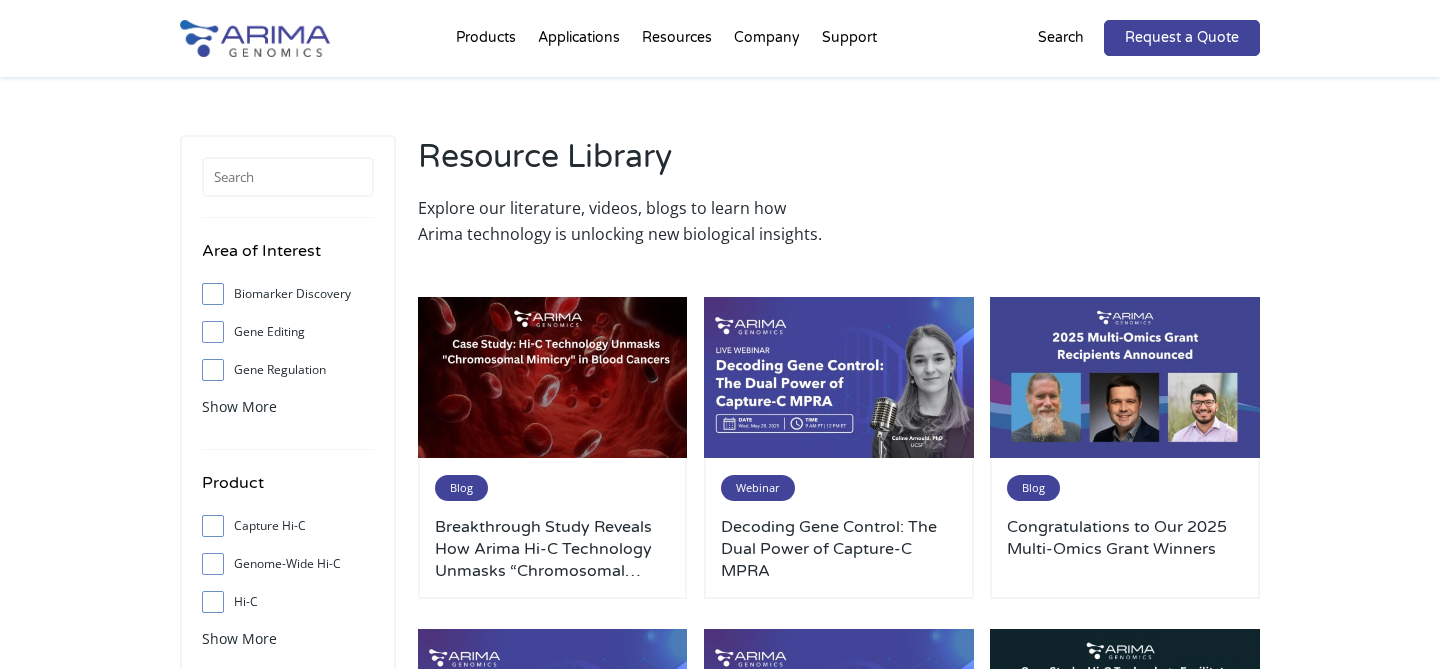 scroll, scrollTop: 0, scrollLeft: 0, axis: both 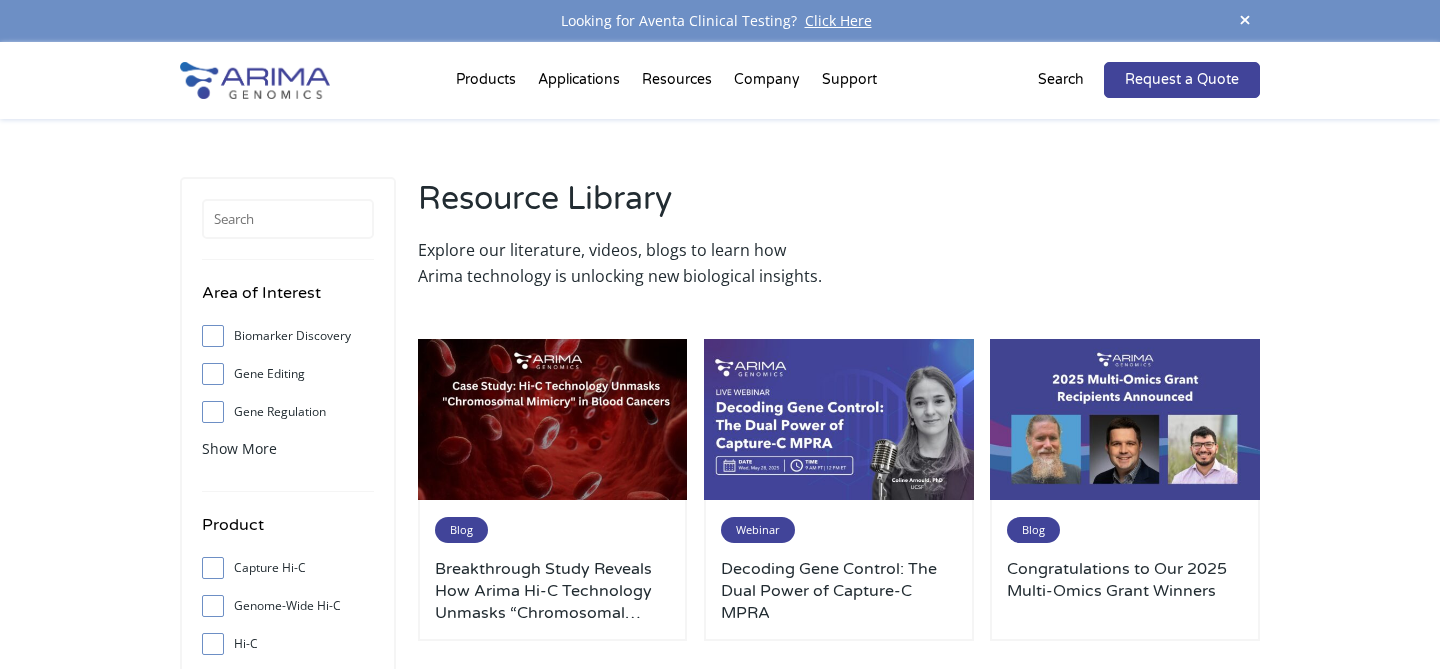 click on "Resource Library Explore our literature, videos, blogs to learn how Arima technology is unlocking new biological insights." at bounding box center (839, 233) 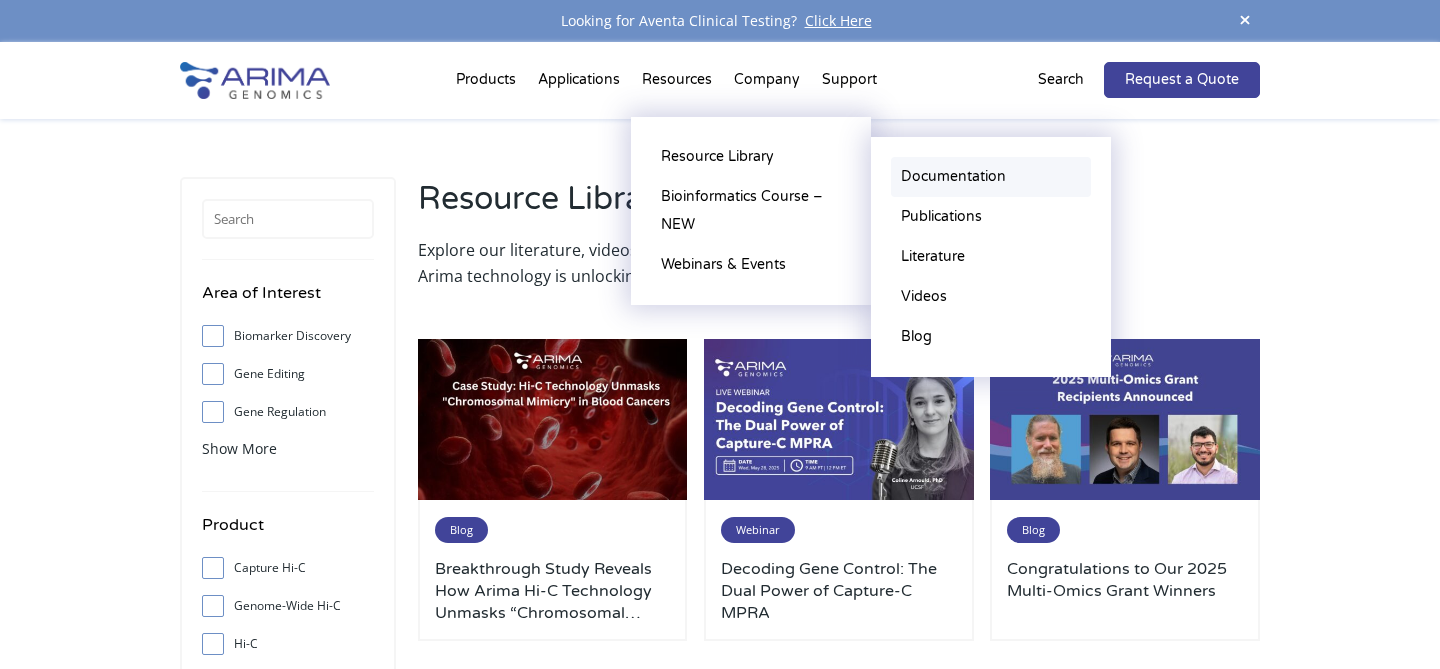 click on "Documentation" at bounding box center (991, 177) 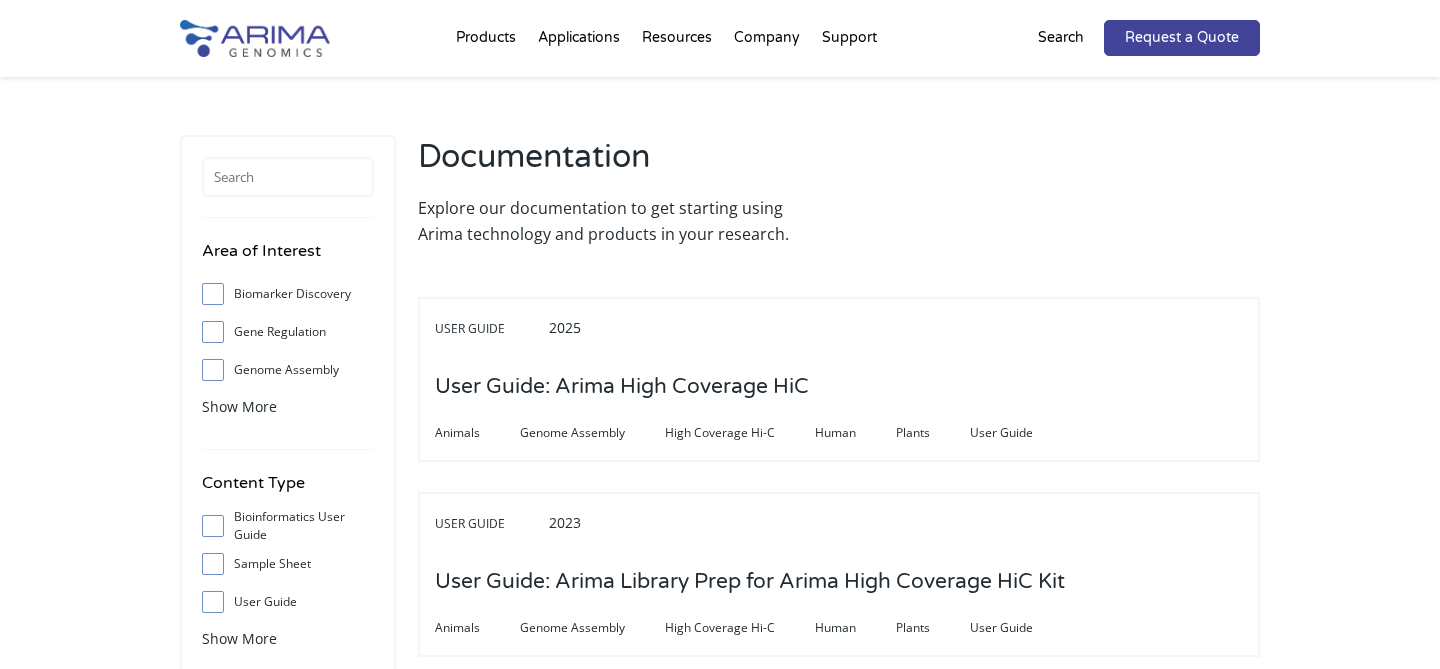 scroll, scrollTop: 0, scrollLeft: 0, axis: both 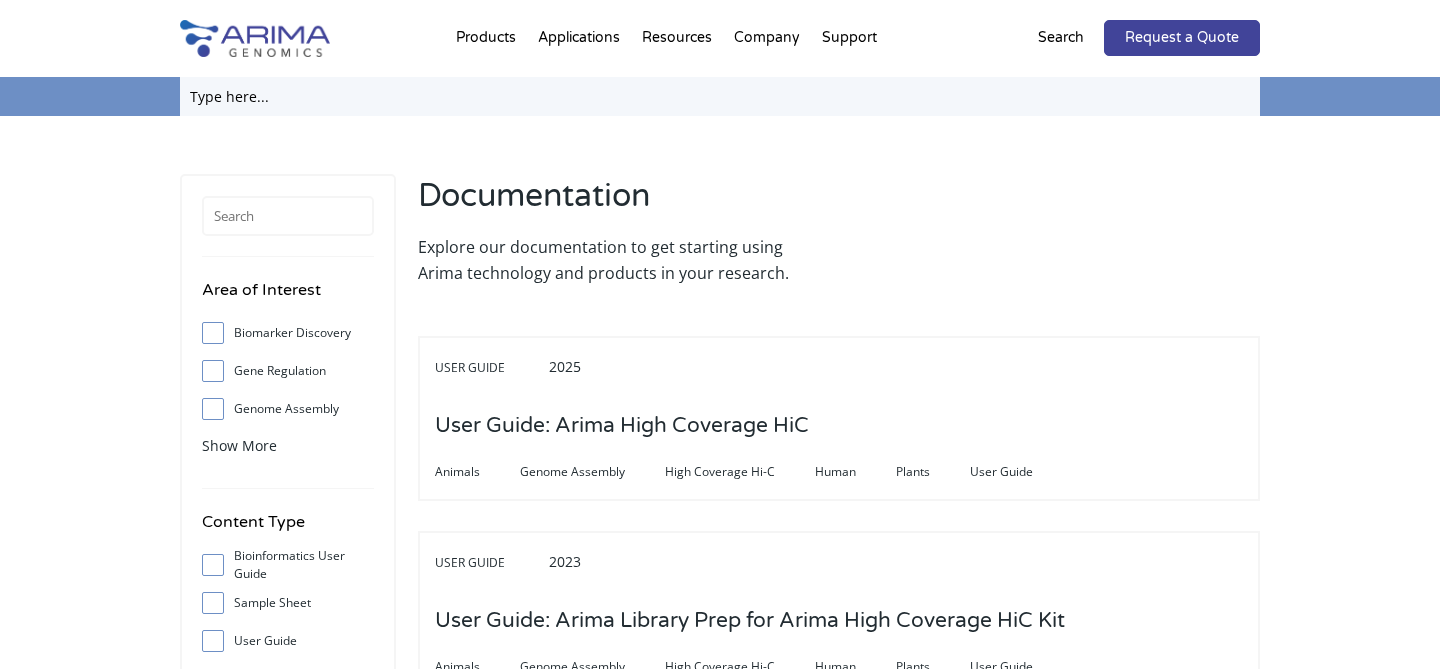 click at bounding box center (720, 96) 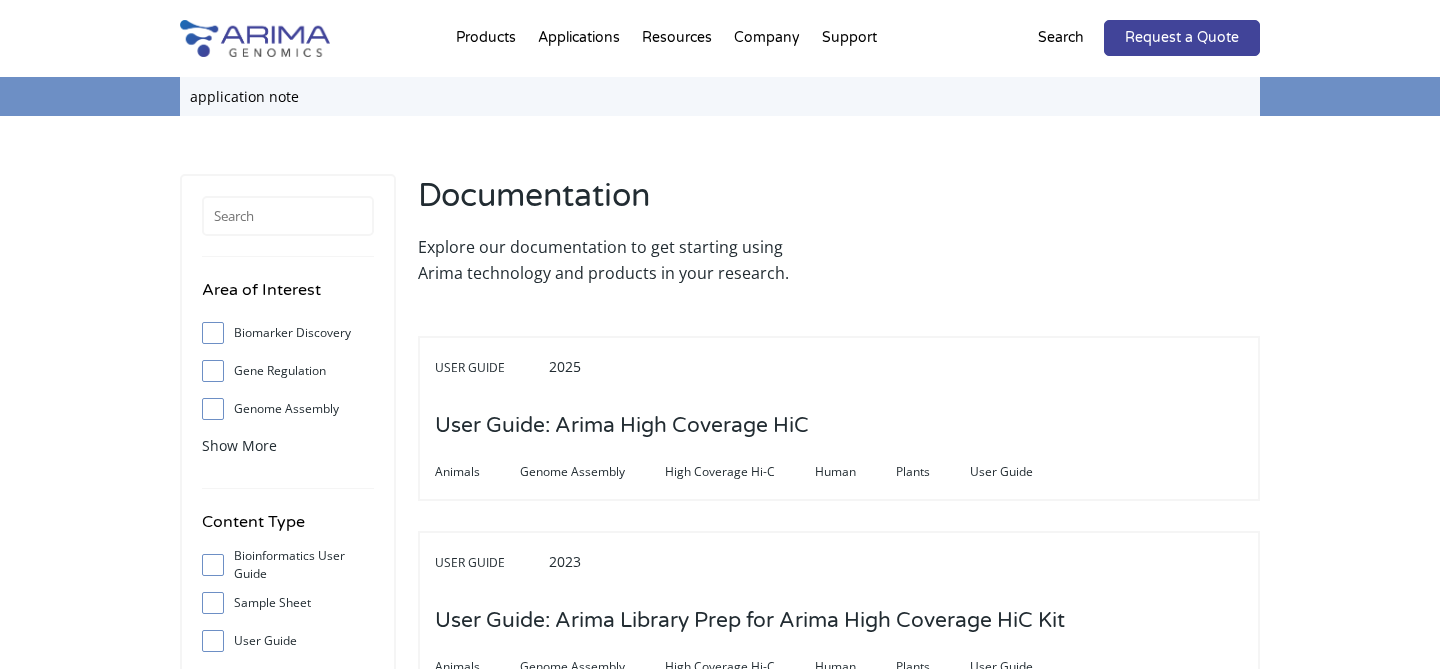 type on "application note" 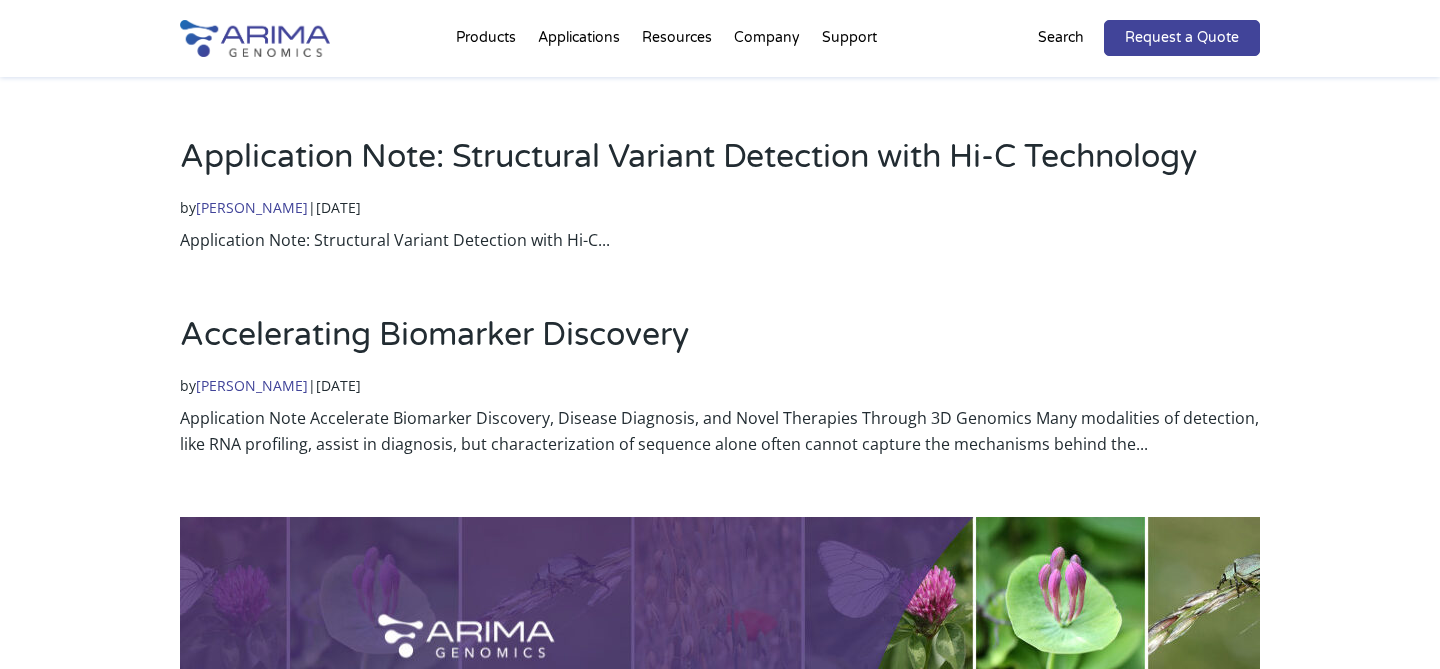 scroll, scrollTop: 0, scrollLeft: 0, axis: both 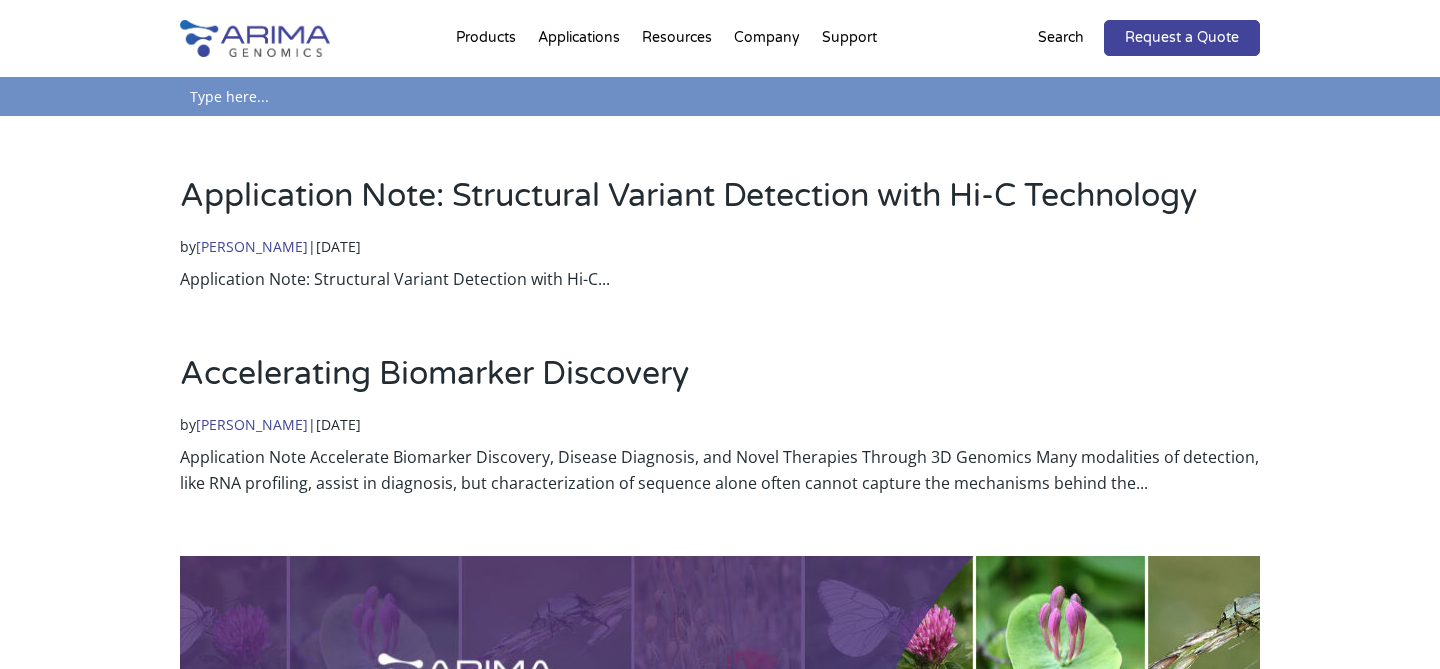 click at bounding box center [720, 96] 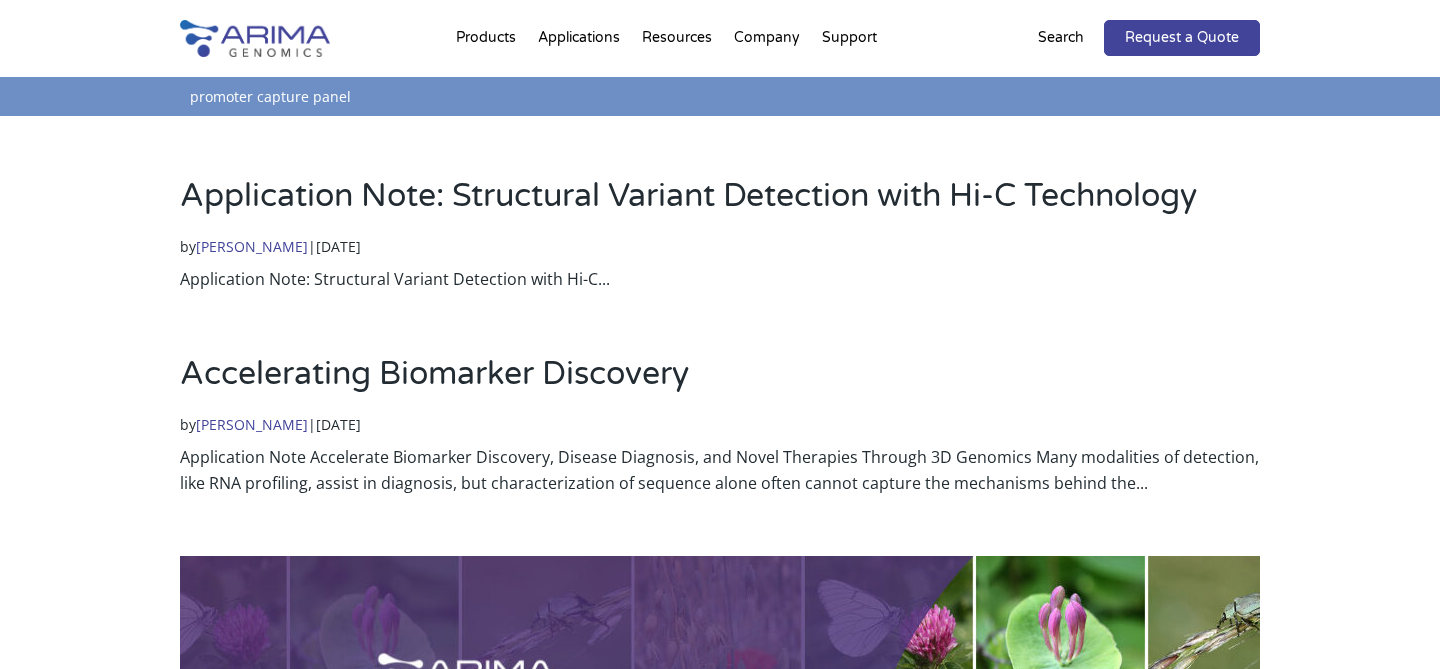 type on "promoter capture panel" 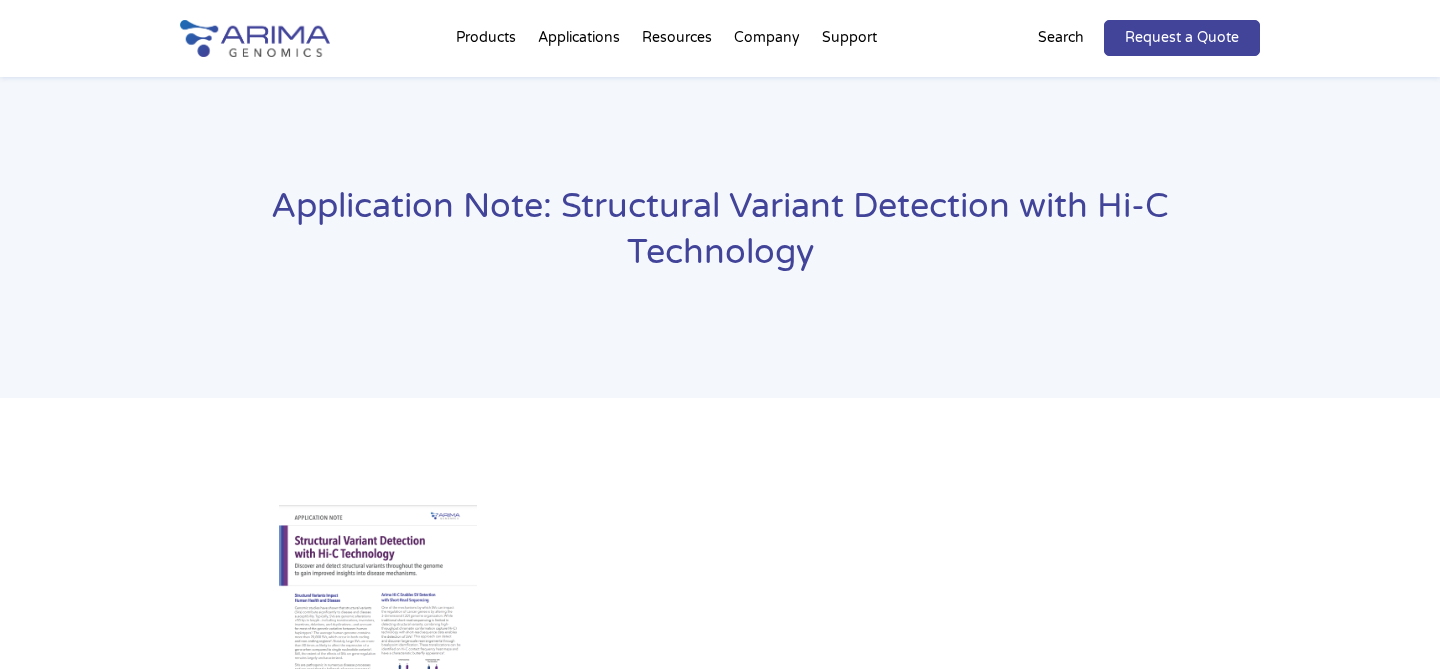 scroll, scrollTop: 0, scrollLeft: 0, axis: both 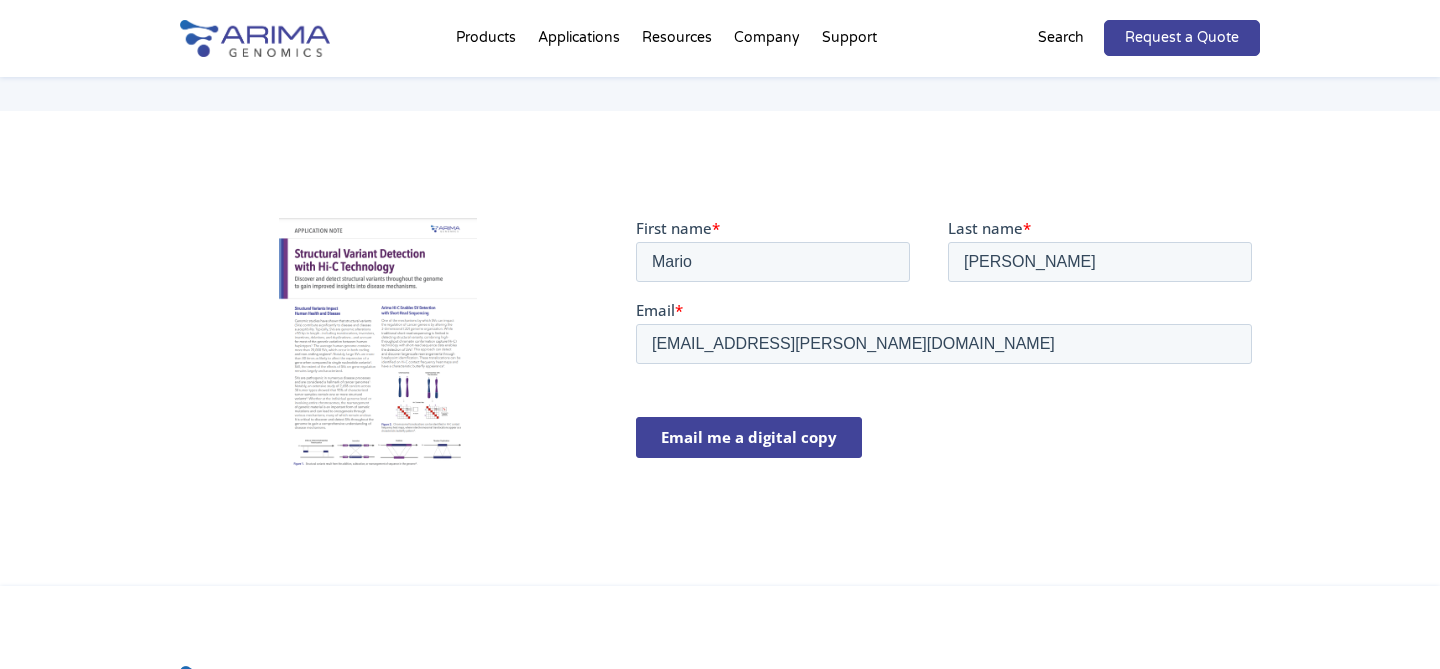 click on "Email me a digital copy" at bounding box center [748, 436] 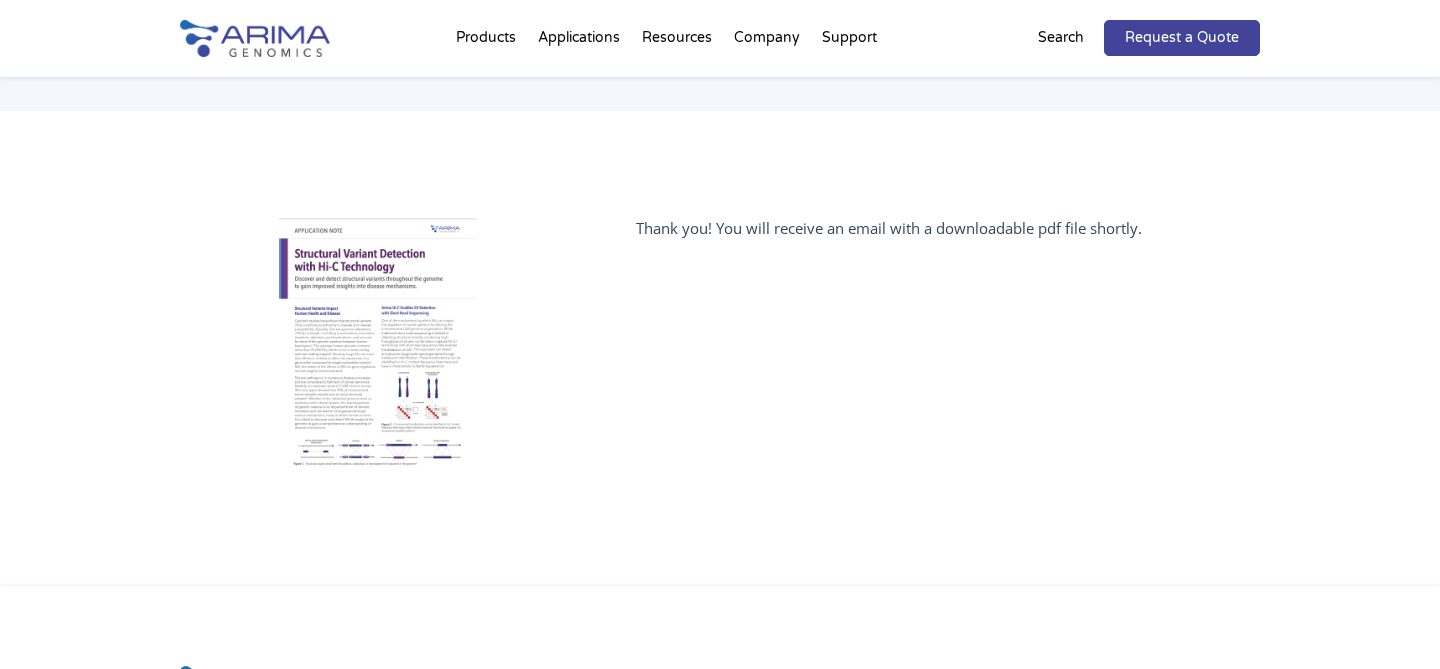 click on "Request a Quote Search" at bounding box center (1098, 38) 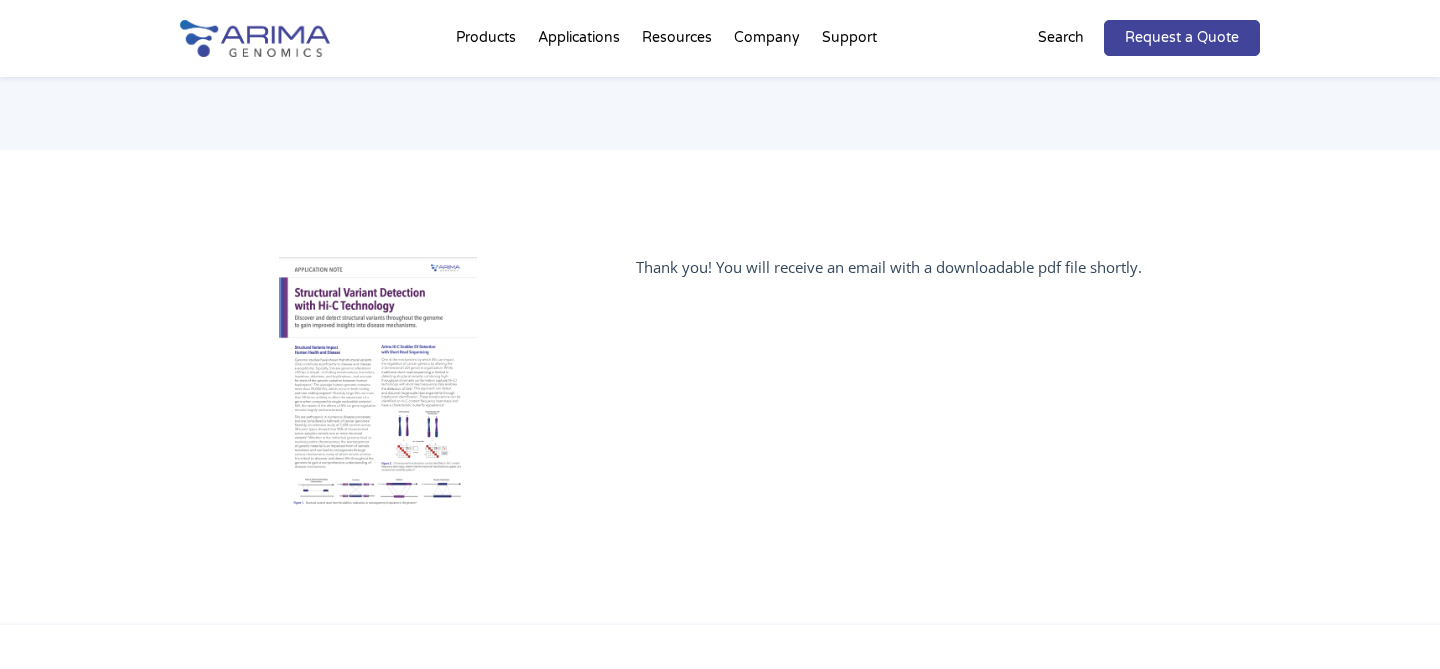 click on "Application Note: Structural Variant Detection with Hi-C Technology" at bounding box center (720, -11) 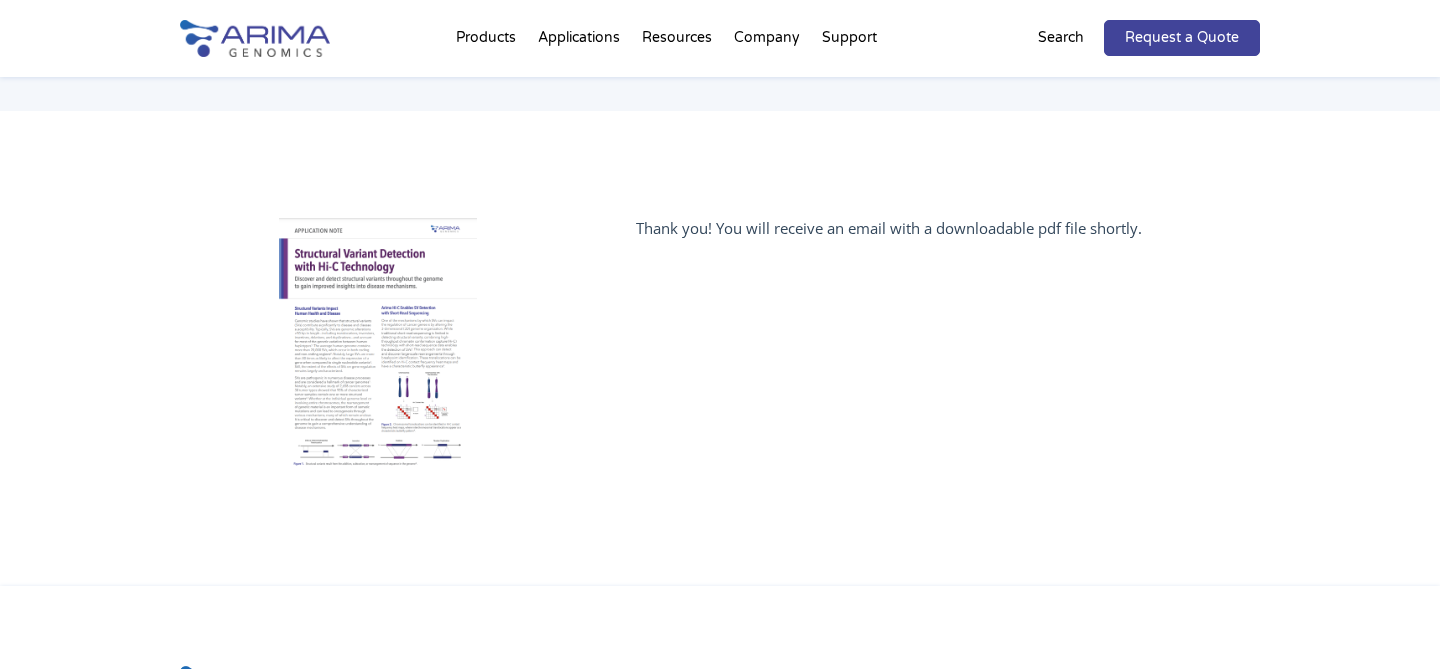 click on "Search" at bounding box center (1061, 38) 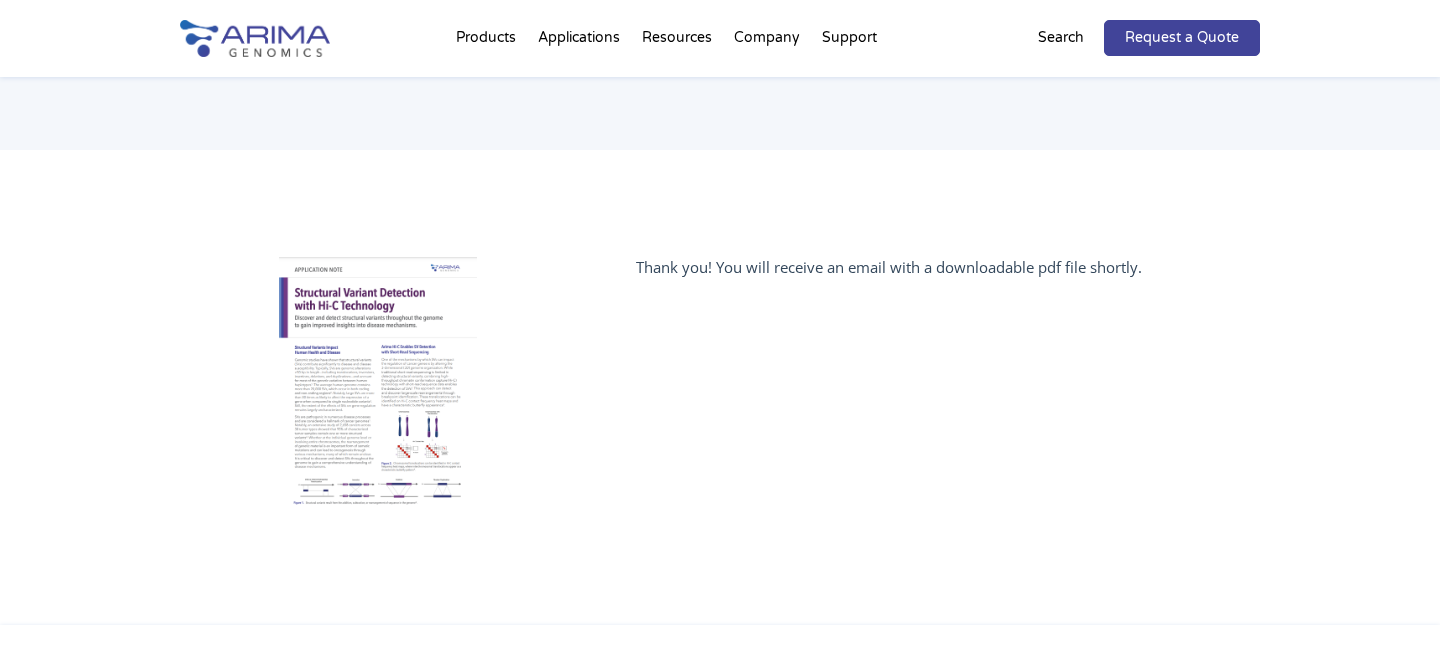 click on "Application Note: Structural Variant Detection with Hi-C Technology" at bounding box center [720, -11] 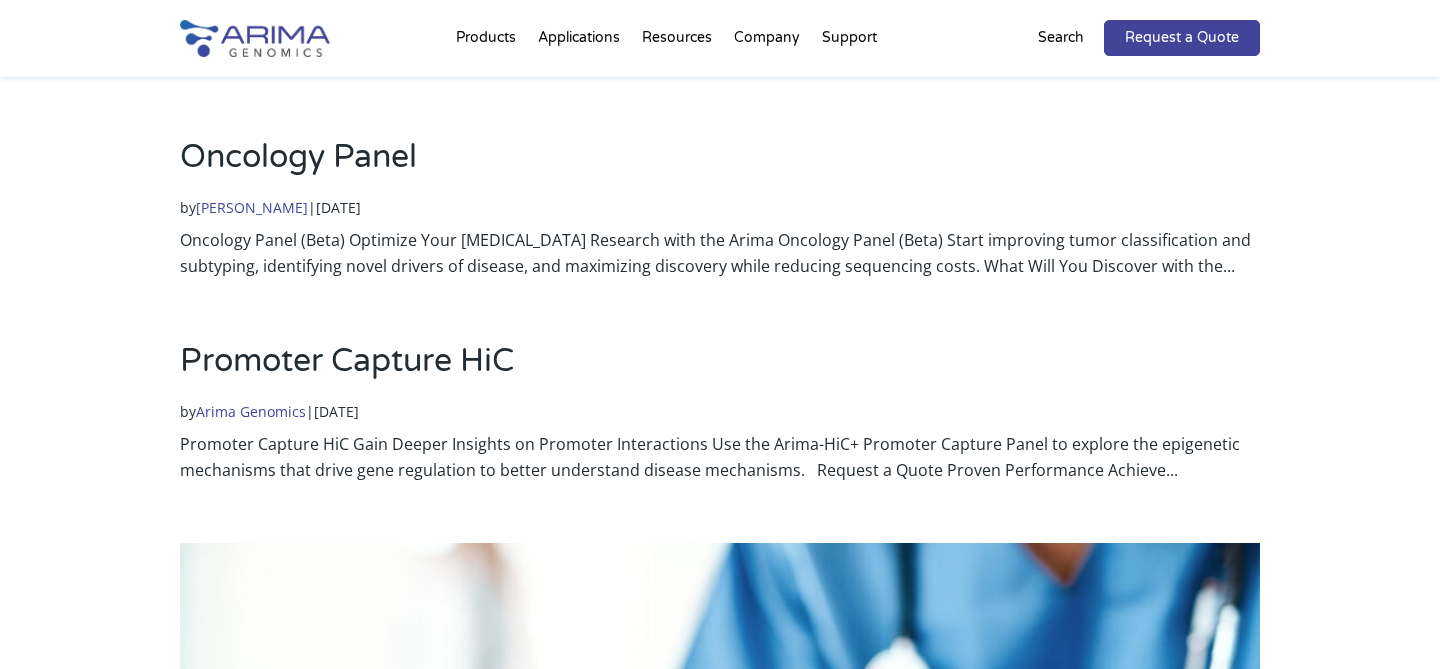 scroll, scrollTop: 0, scrollLeft: 0, axis: both 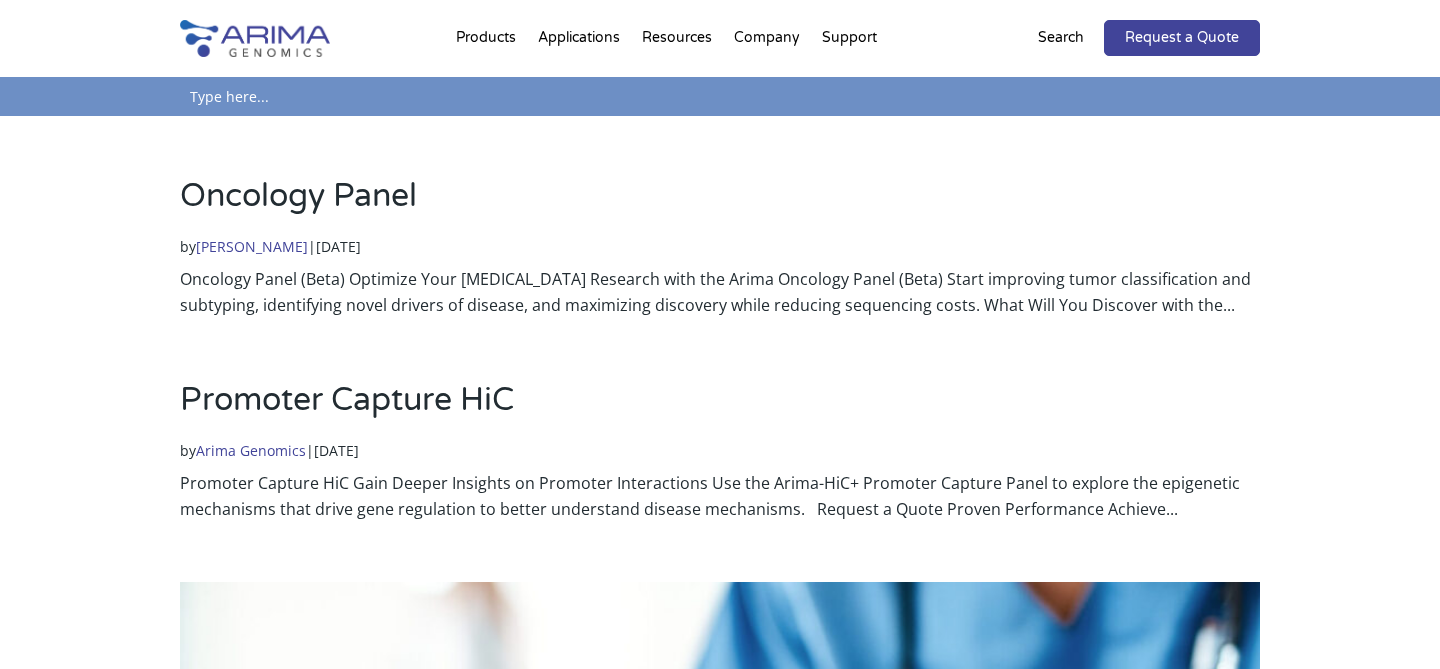 click at bounding box center (720, 96) 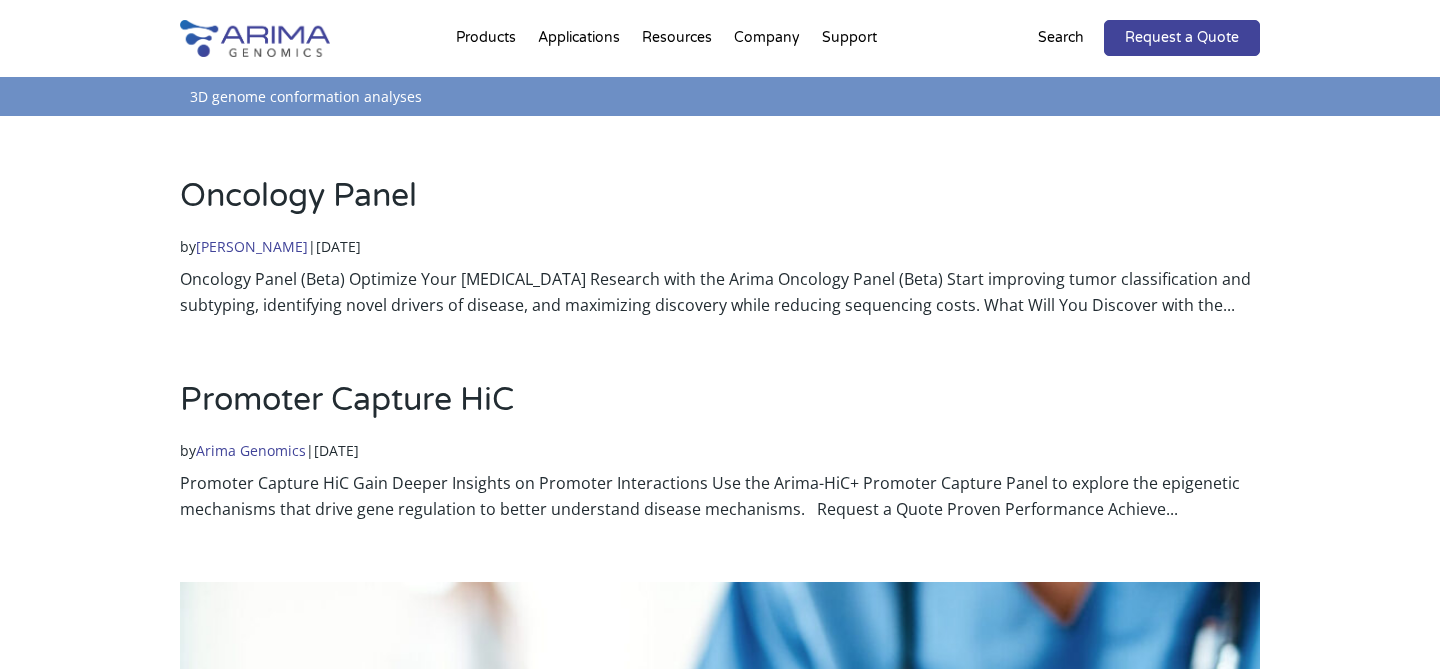click on "Search" at bounding box center (0, 0) 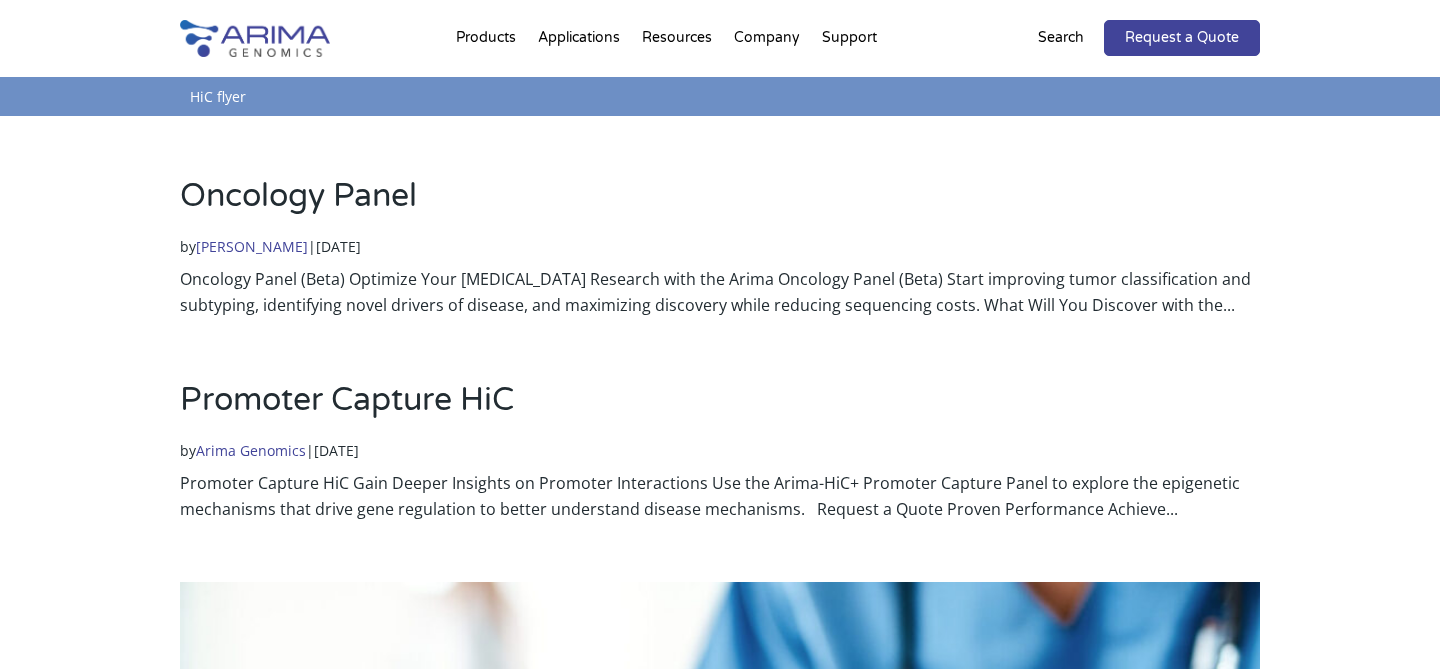 click on "Search" at bounding box center (0, 0) 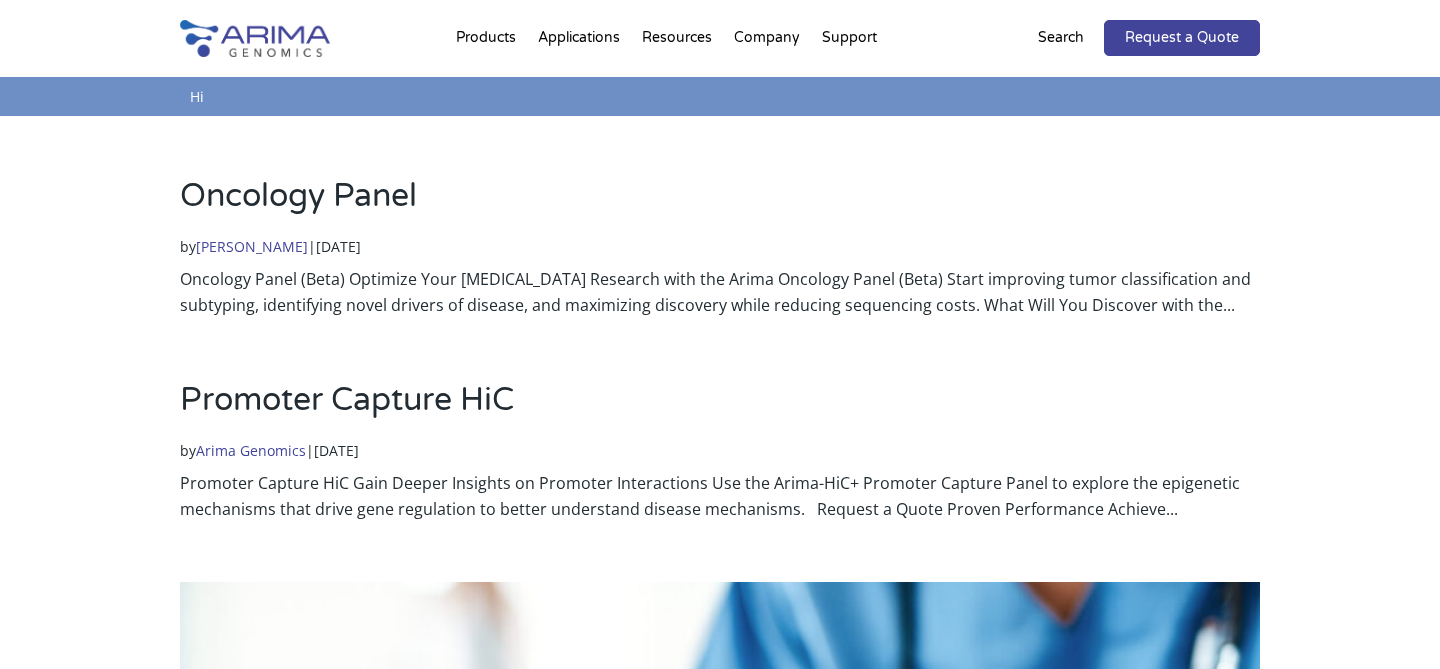 type on "H" 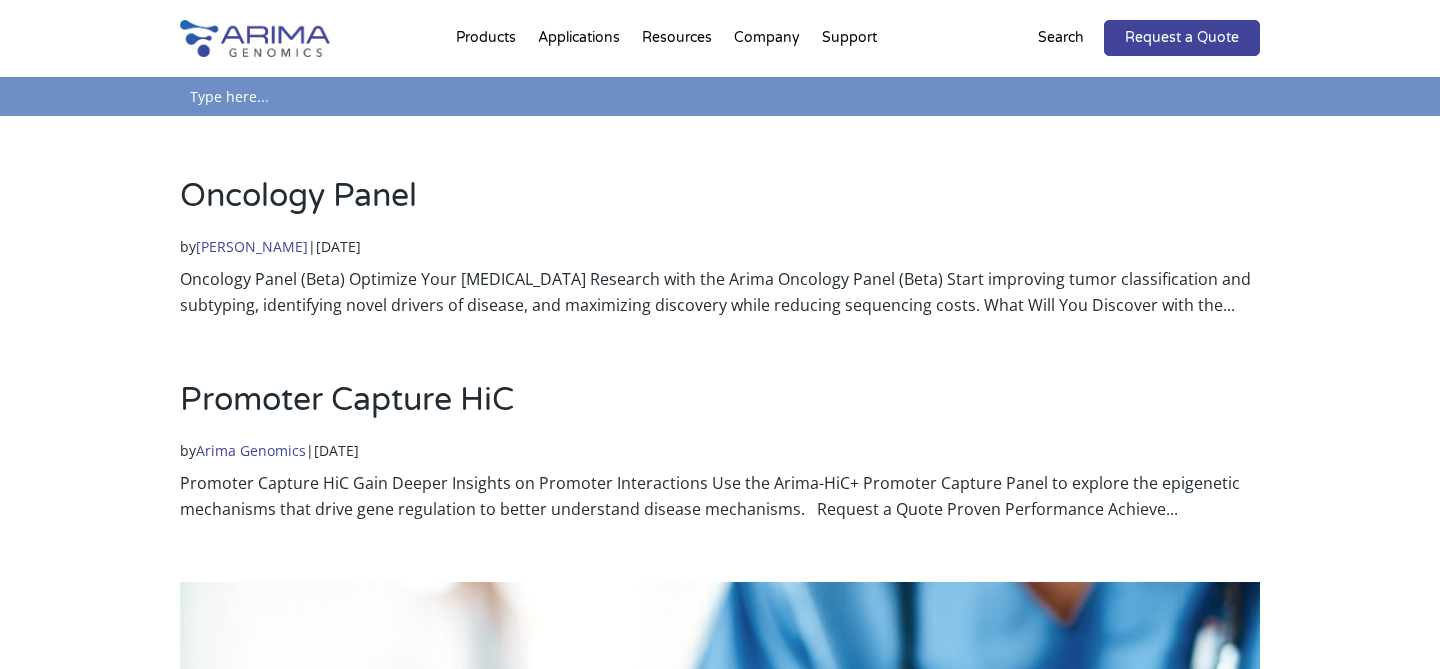 type on "g" 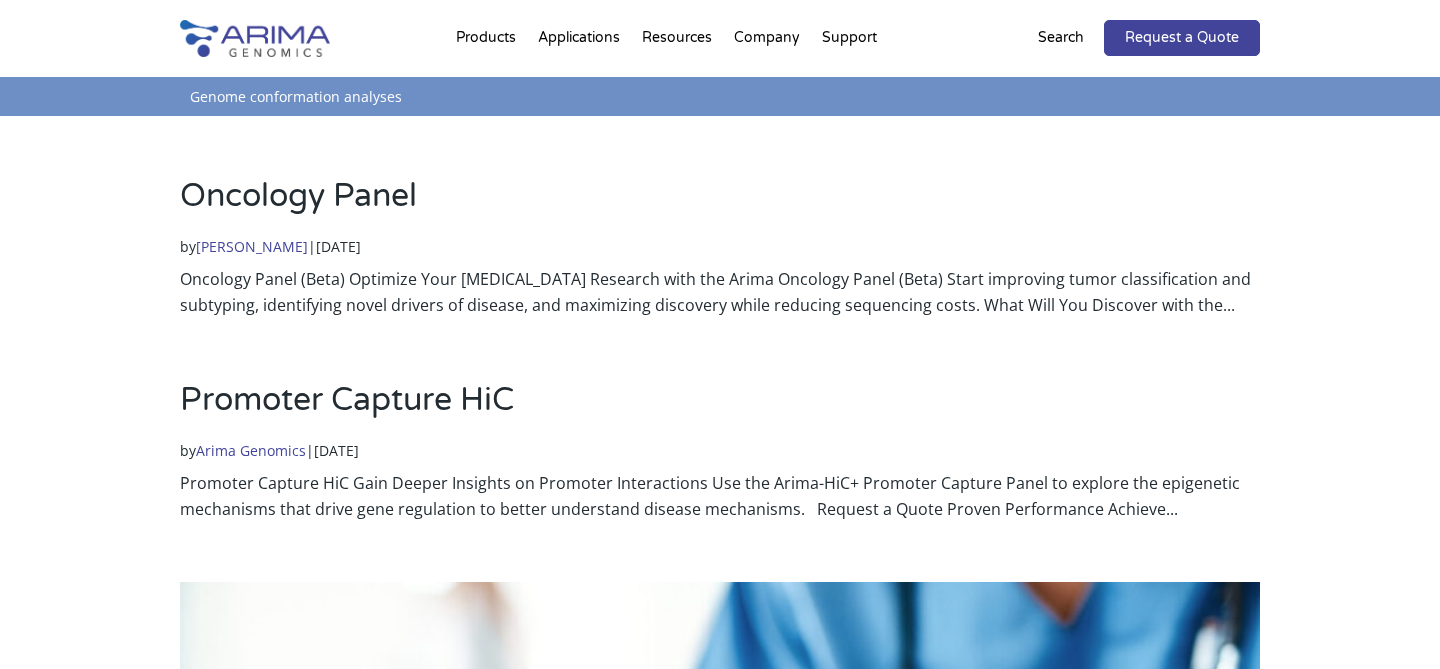 click on "Search" at bounding box center (0, 0) 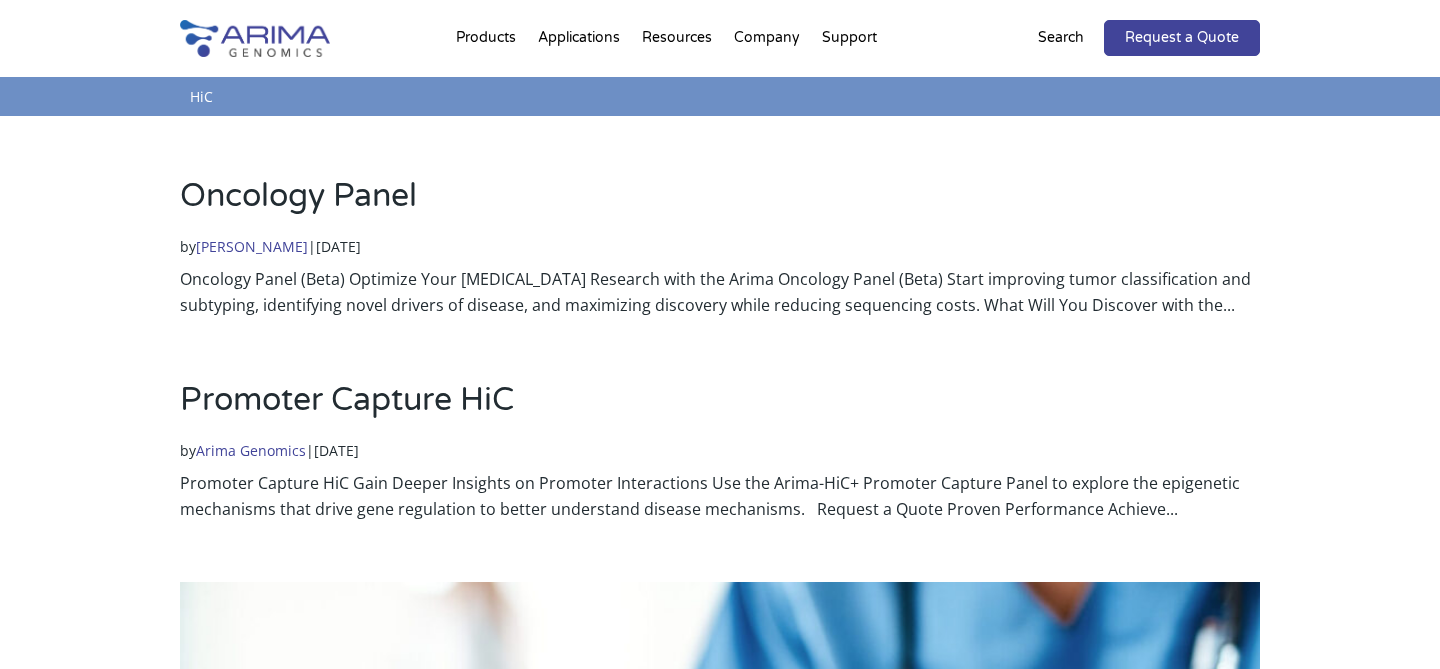 type on "HiC" 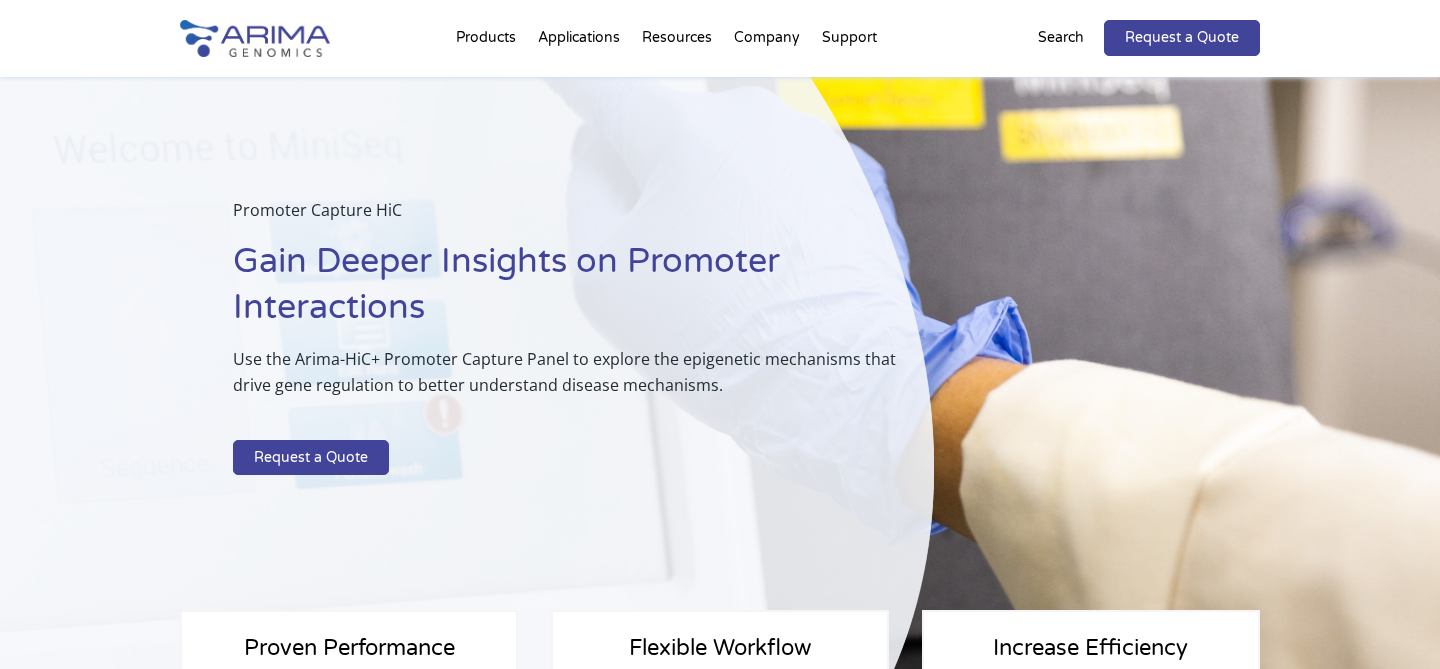 scroll, scrollTop: 0, scrollLeft: 0, axis: both 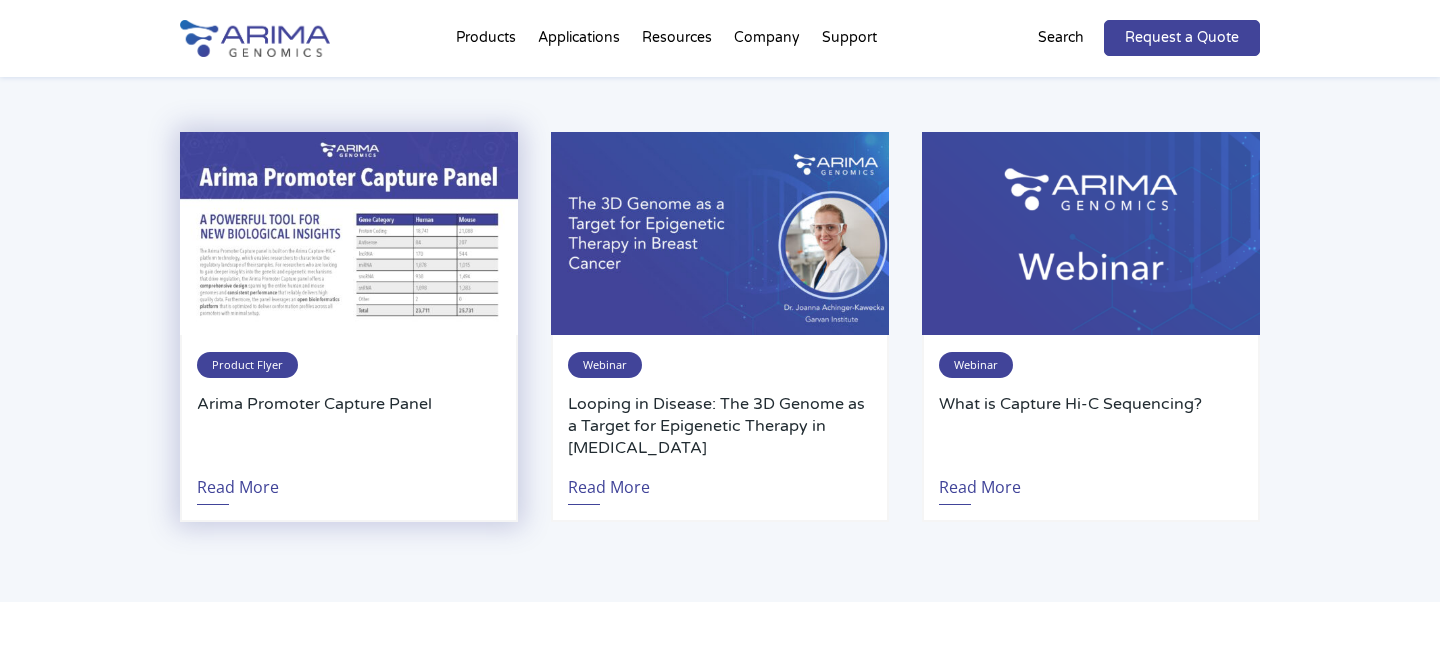 click at bounding box center (349, 233) 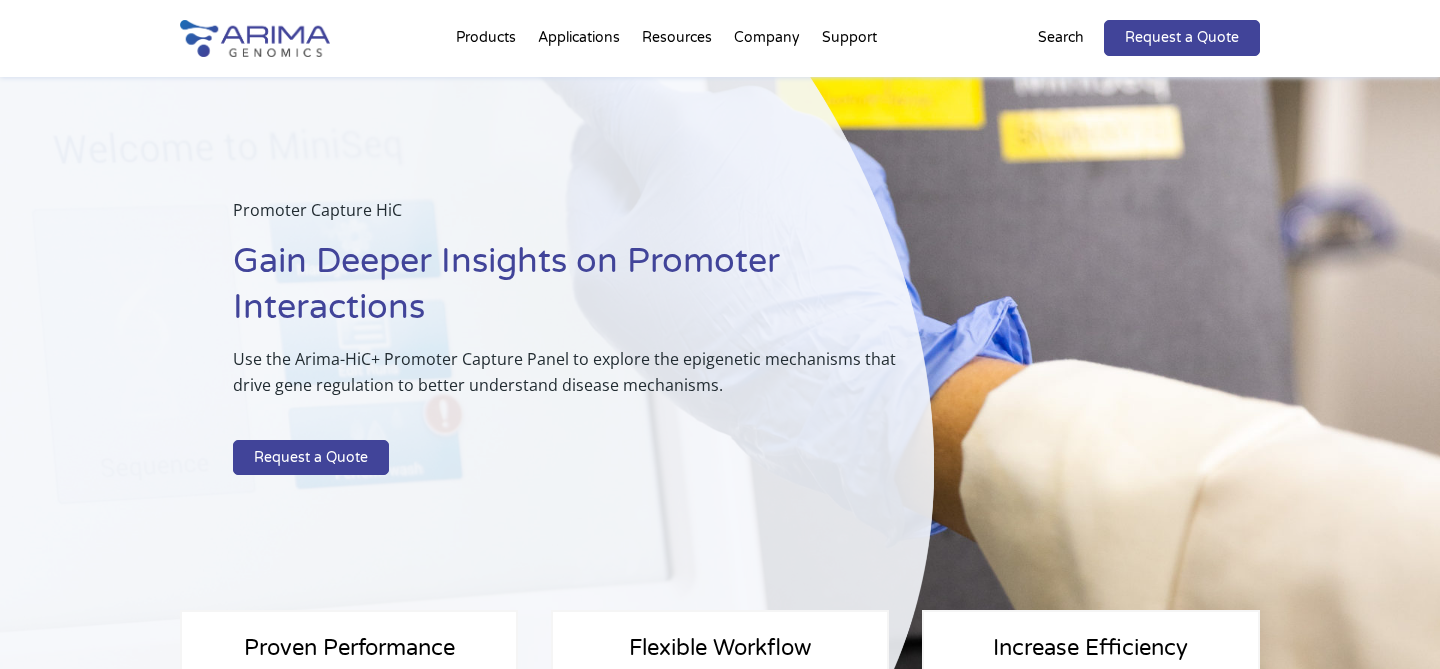 scroll, scrollTop: 3571, scrollLeft: 0, axis: vertical 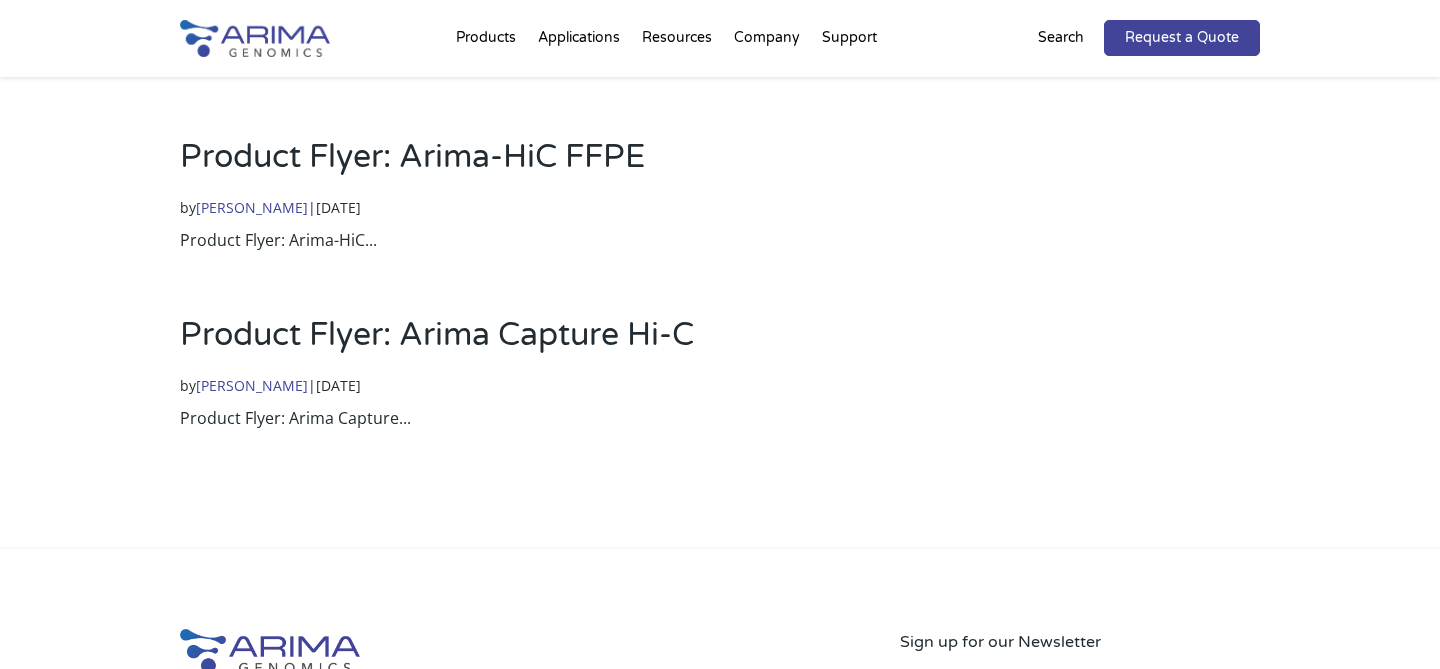 click on "Product Flyer: Arima-HiC FFPE" at bounding box center [412, 157] 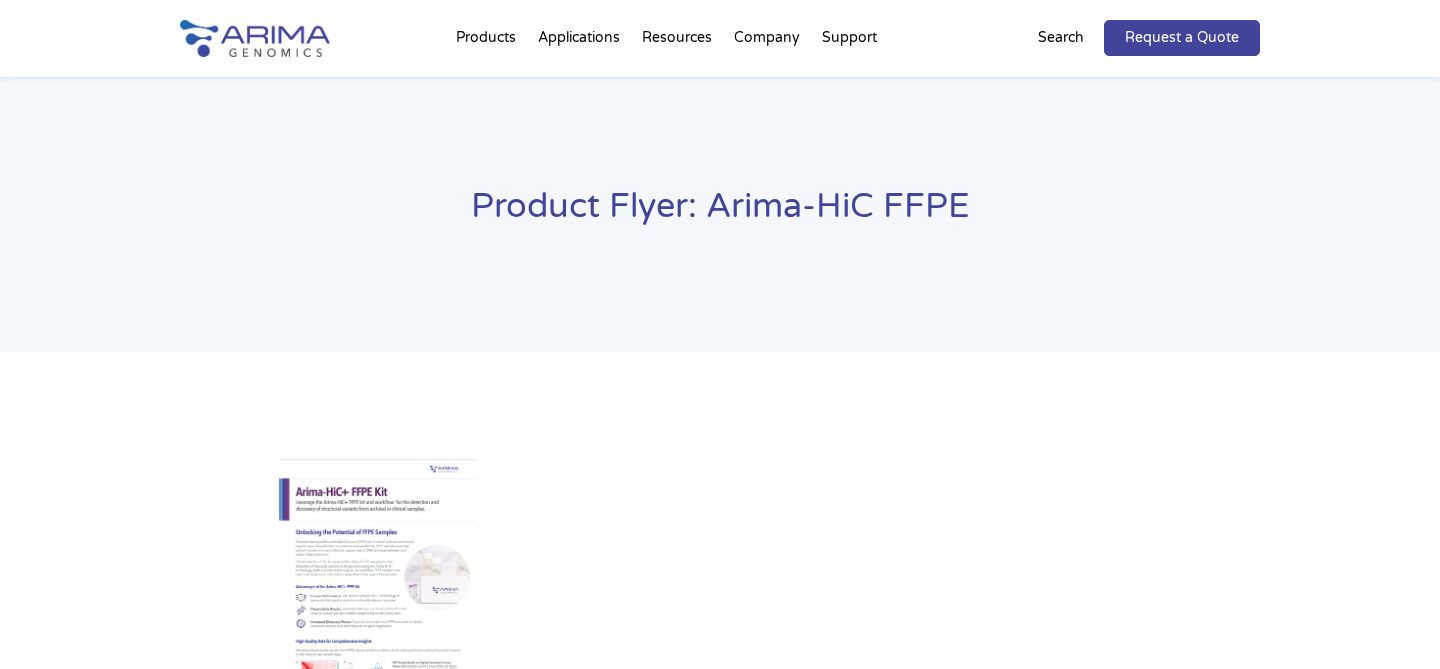 scroll, scrollTop: 0, scrollLeft: 0, axis: both 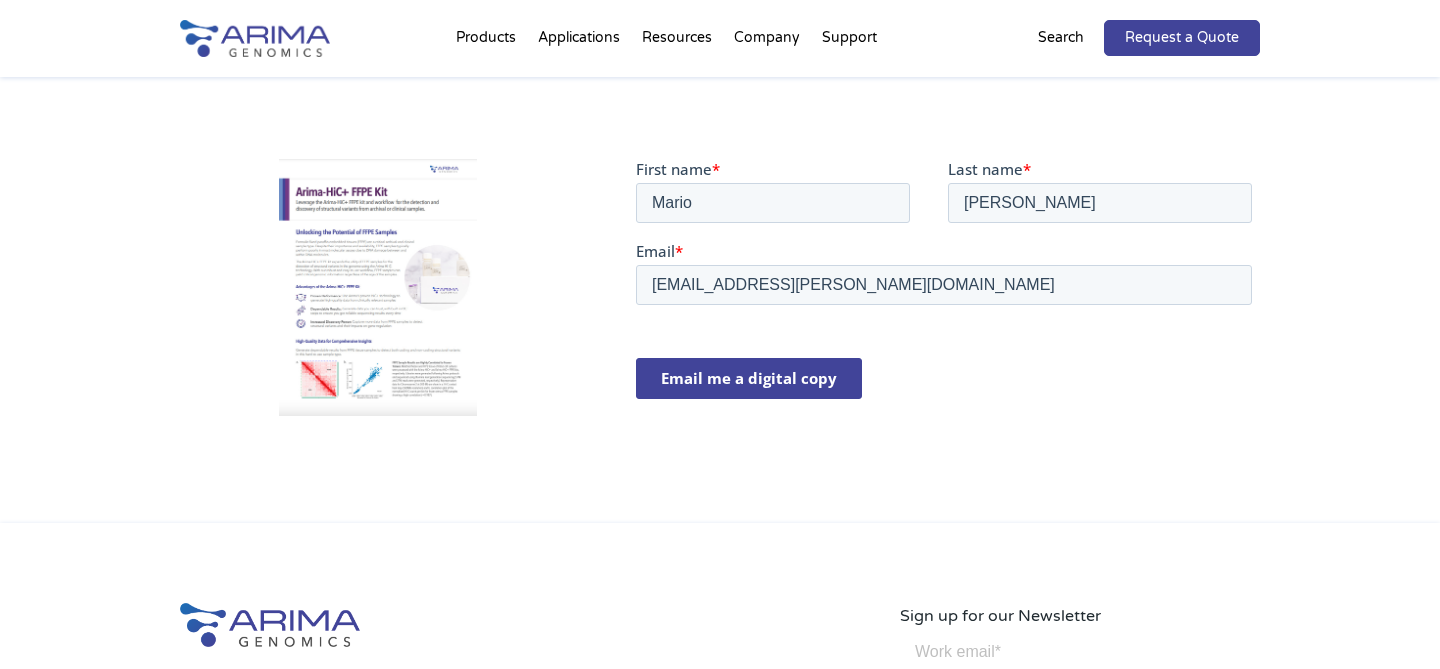 click at bounding box center (378, 288) 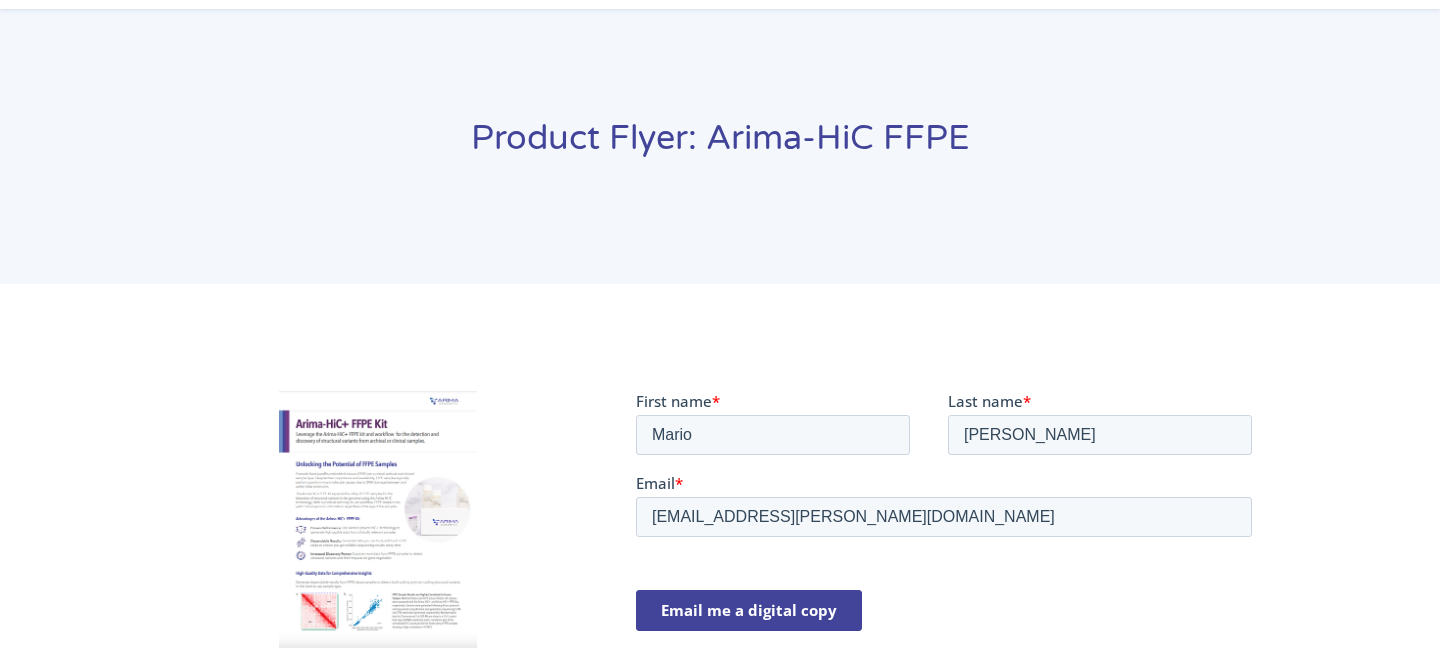 scroll, scrollTop: 0, scrollLeft: 0, axis: both 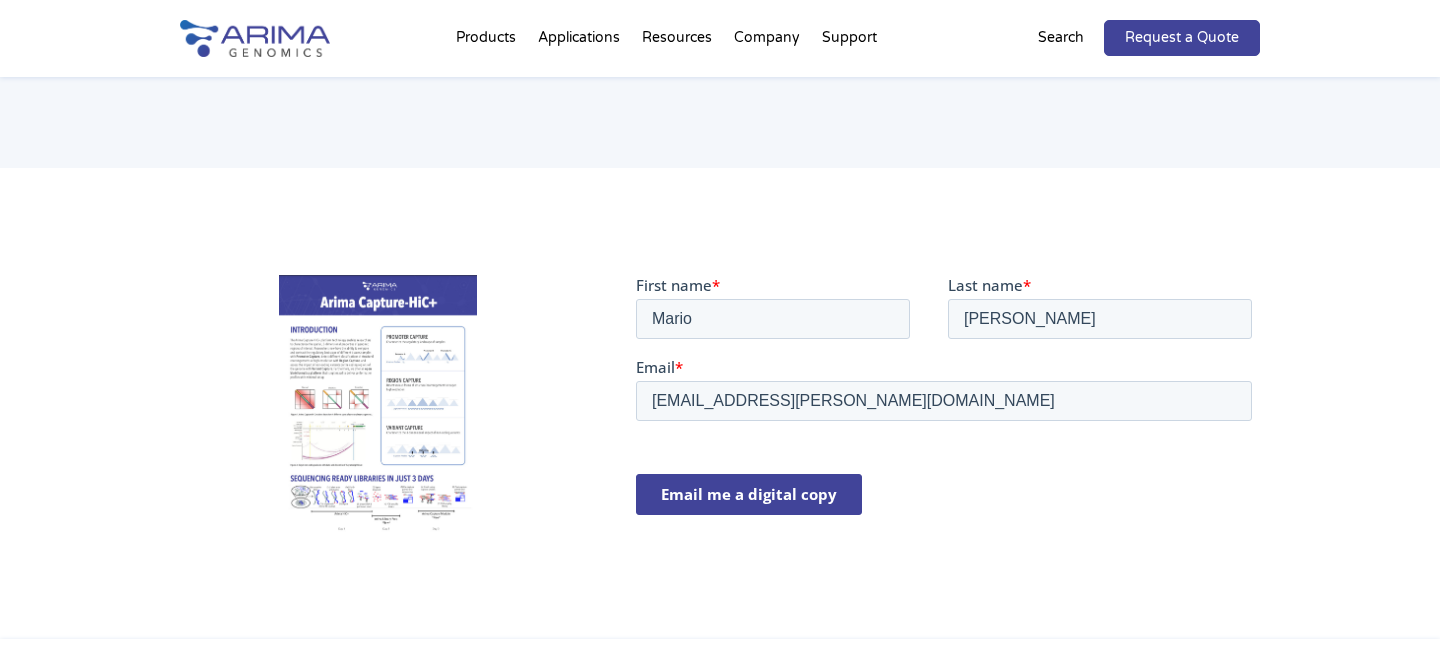 click at bounding box center [378, 404] 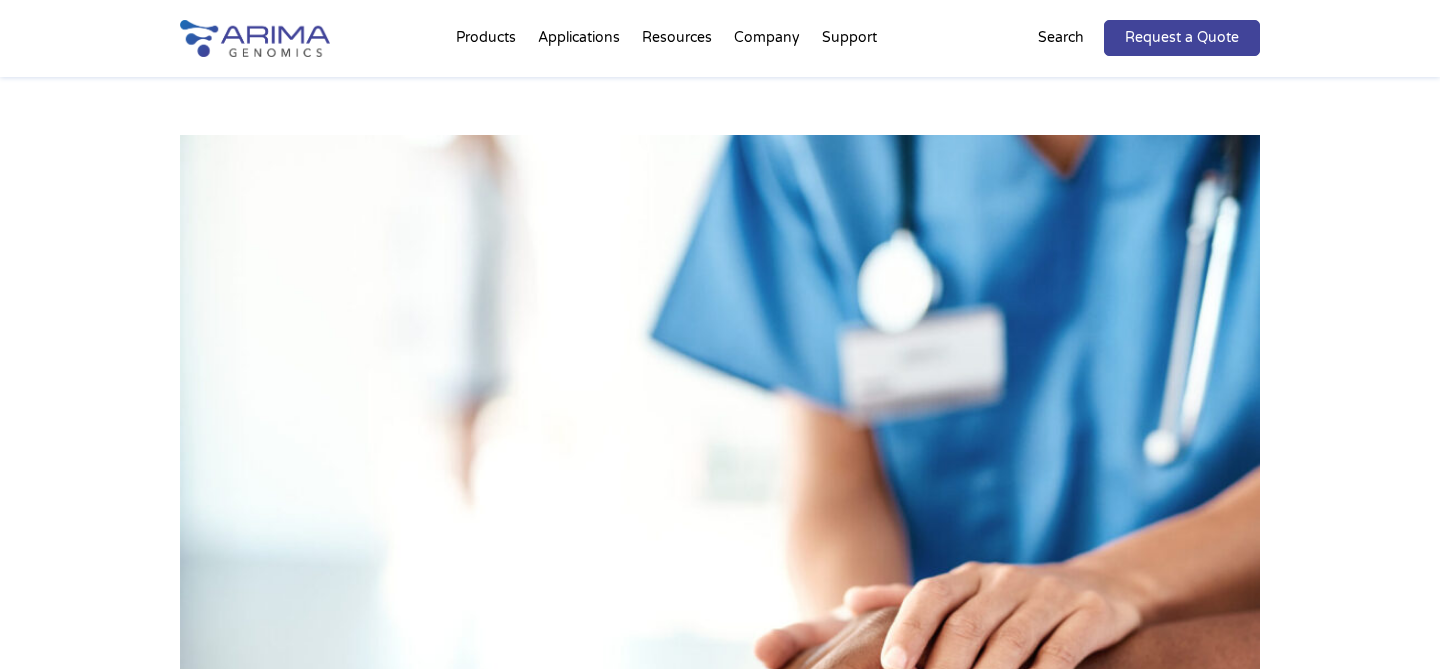 scroll, scrollTop: 0, scrollLeft: 0, axis: both 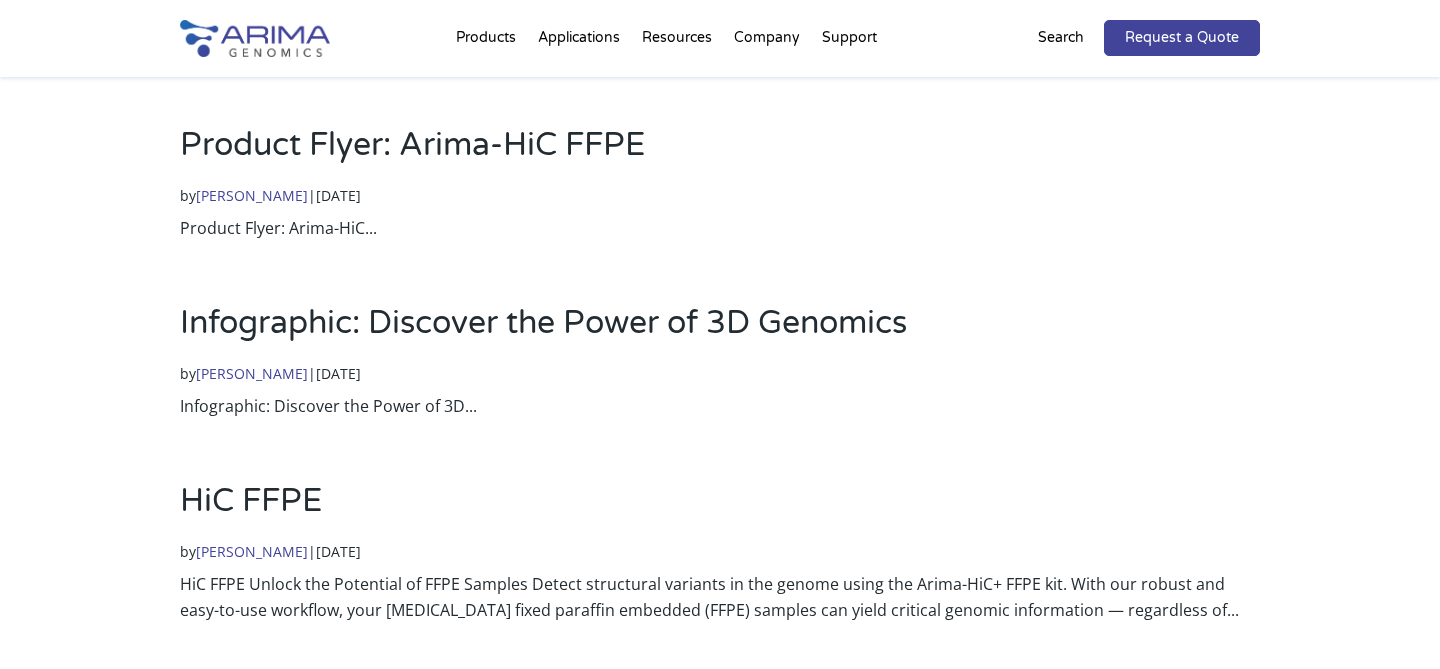 click on "Infographic: Discover the Power of 3D Genomics" at bounding box center [543, 323] 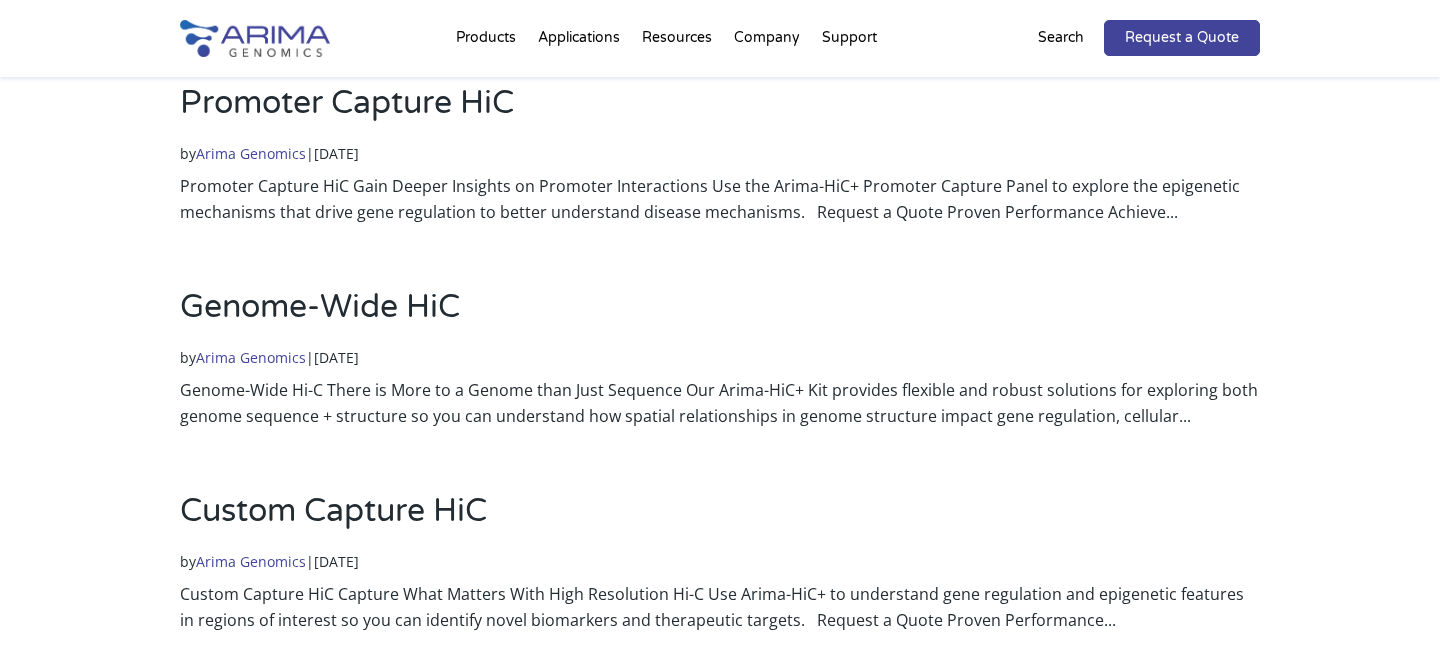 scroll, scrollTop: 1088, scrollLeft: 0, axis: vertical 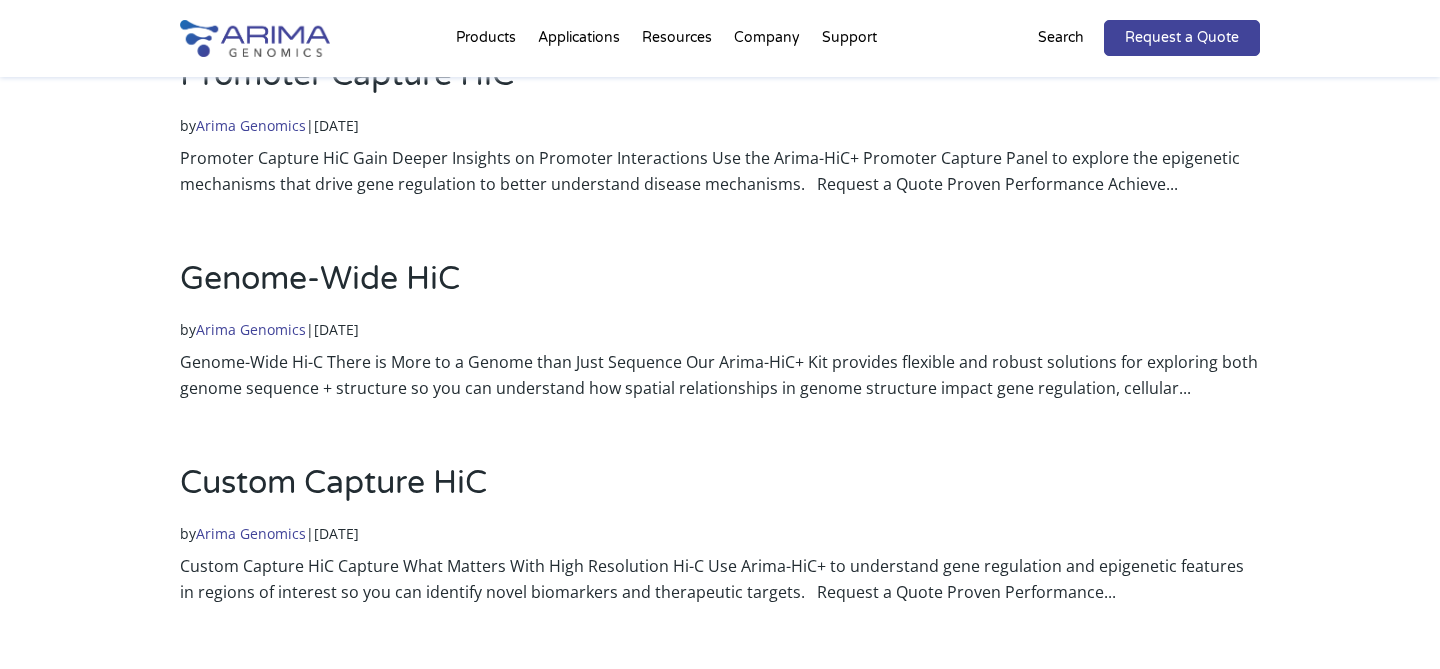 click on "Genome-Wide HiC" at bounding box center (320, 279) 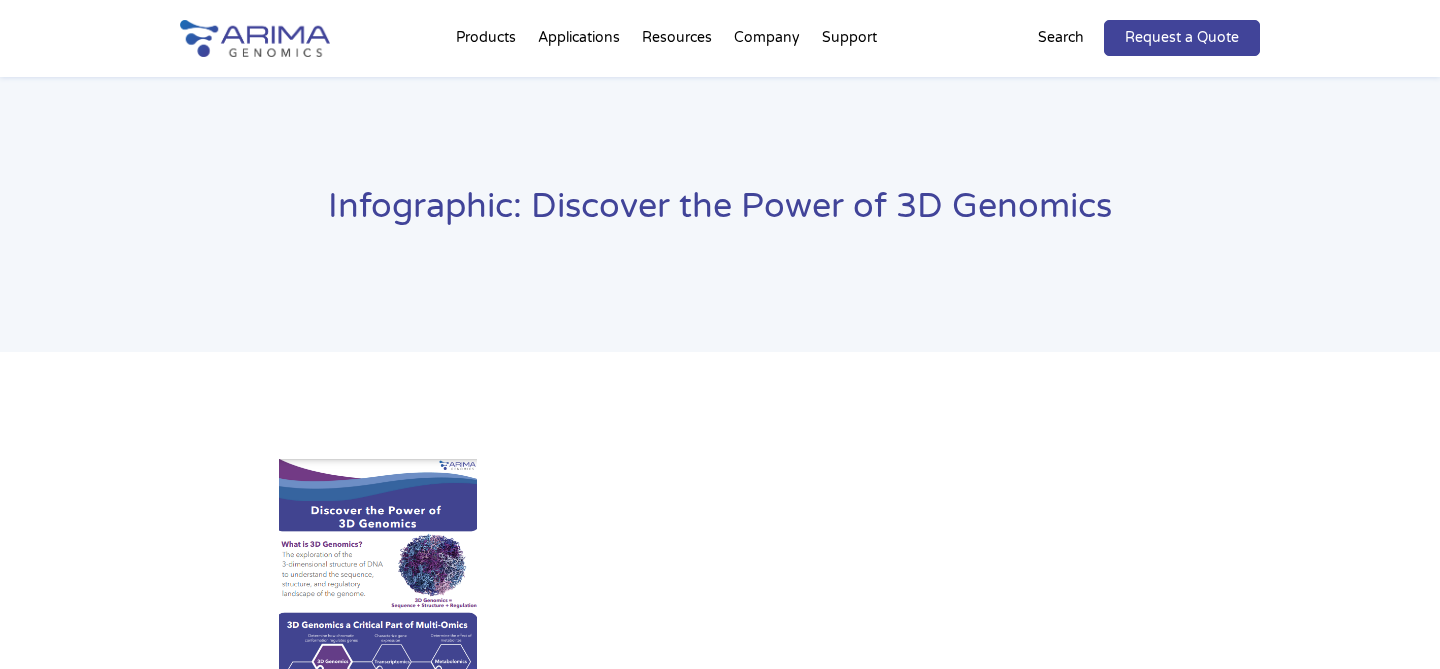scroll, scrollTop: 0, scrollLeft: 0, axis: both 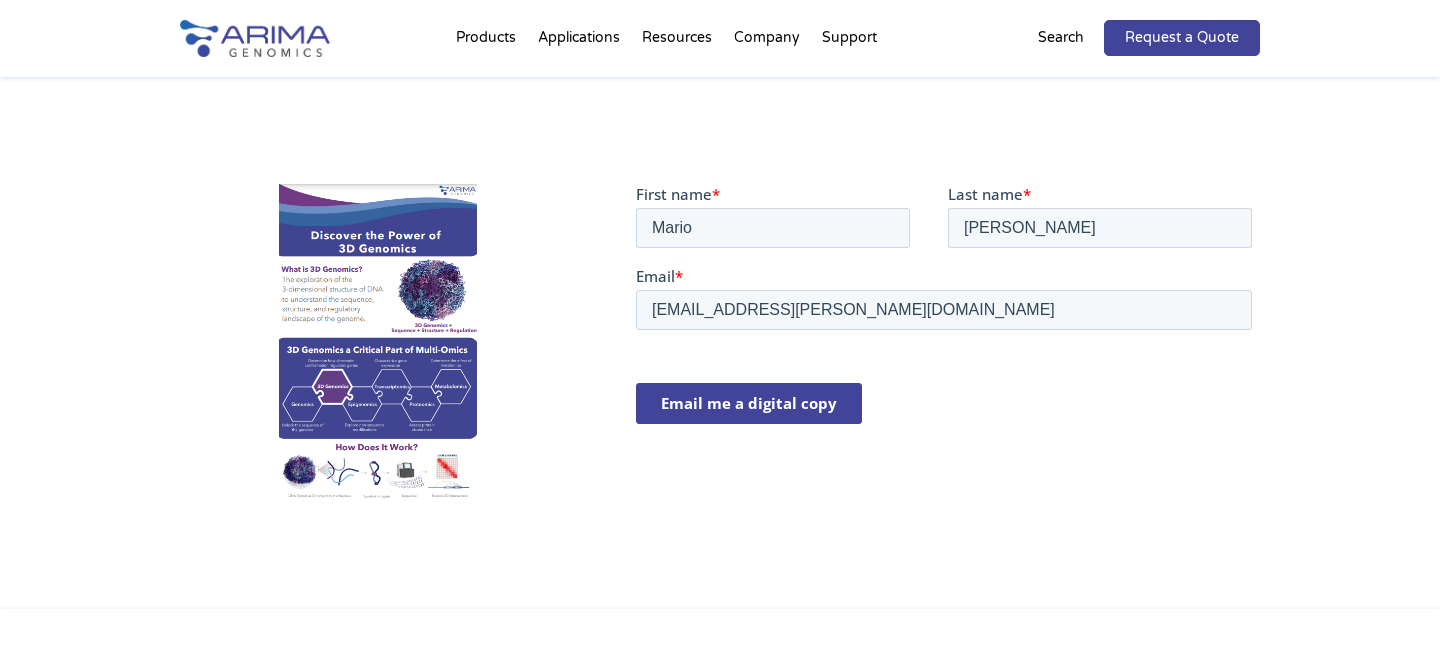 click at bounding box center [378, 343] 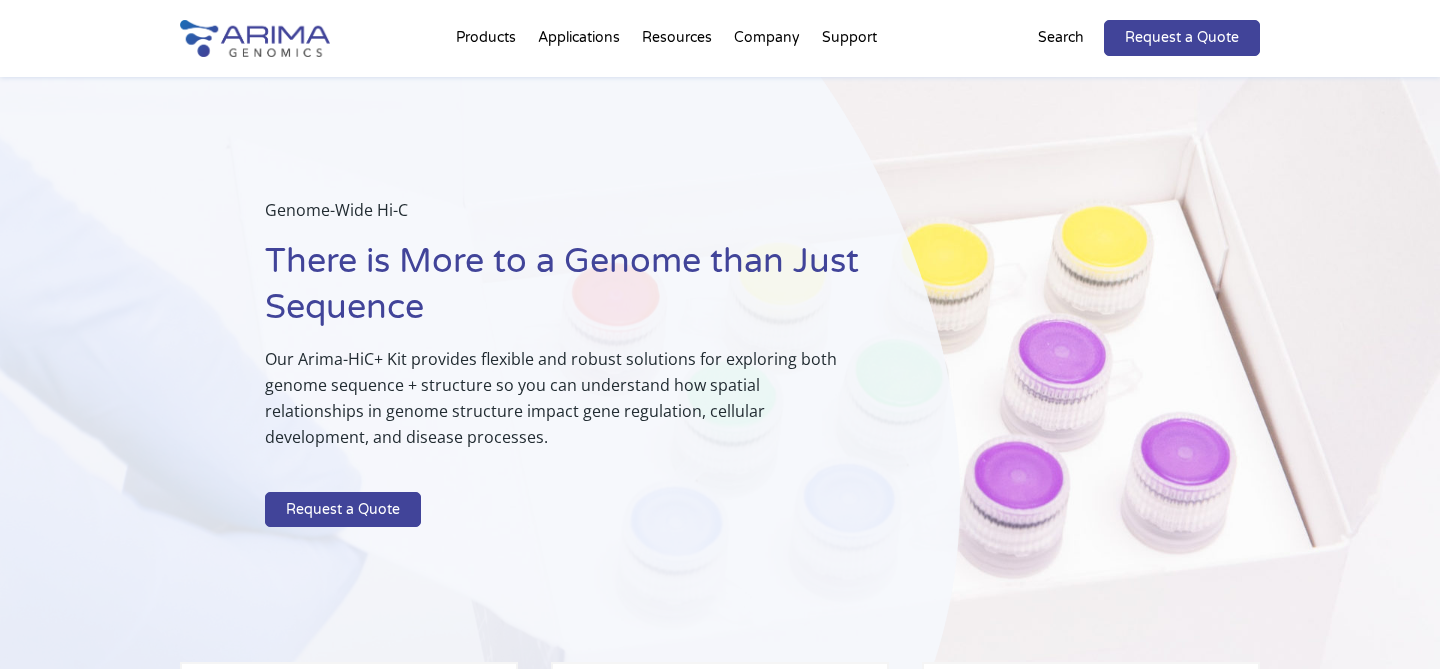 scroll, scrollTop: 0, scrollLeft: 0, axis: both 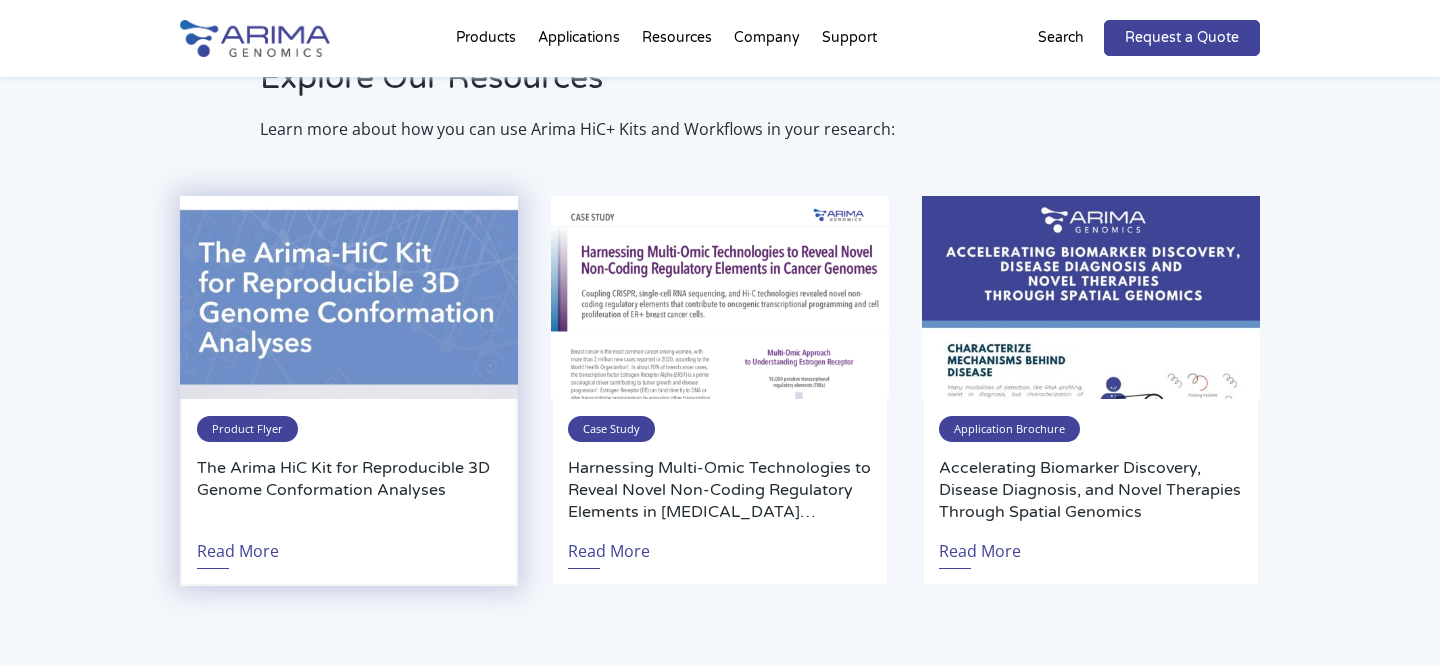 click at bounding box center (349, 297) 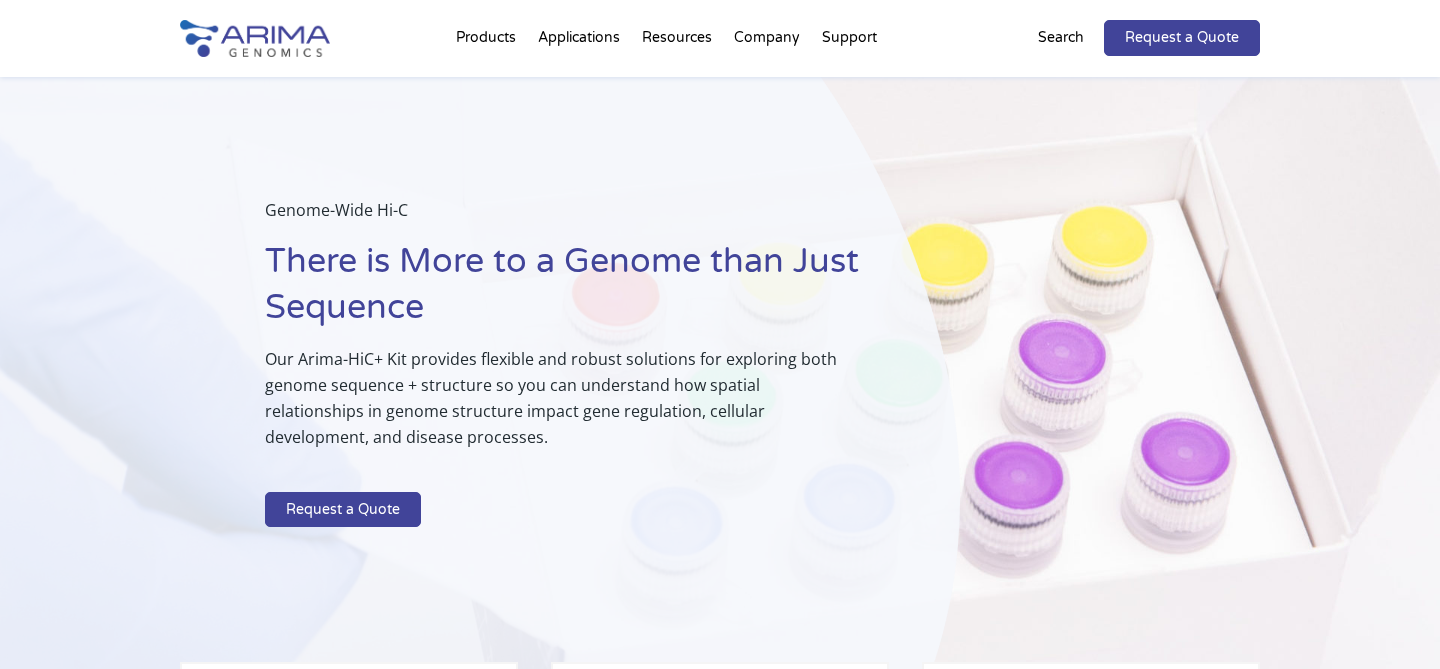 scroll, scrollTop: 3276, scrollLeft: 0, axis: vertical 